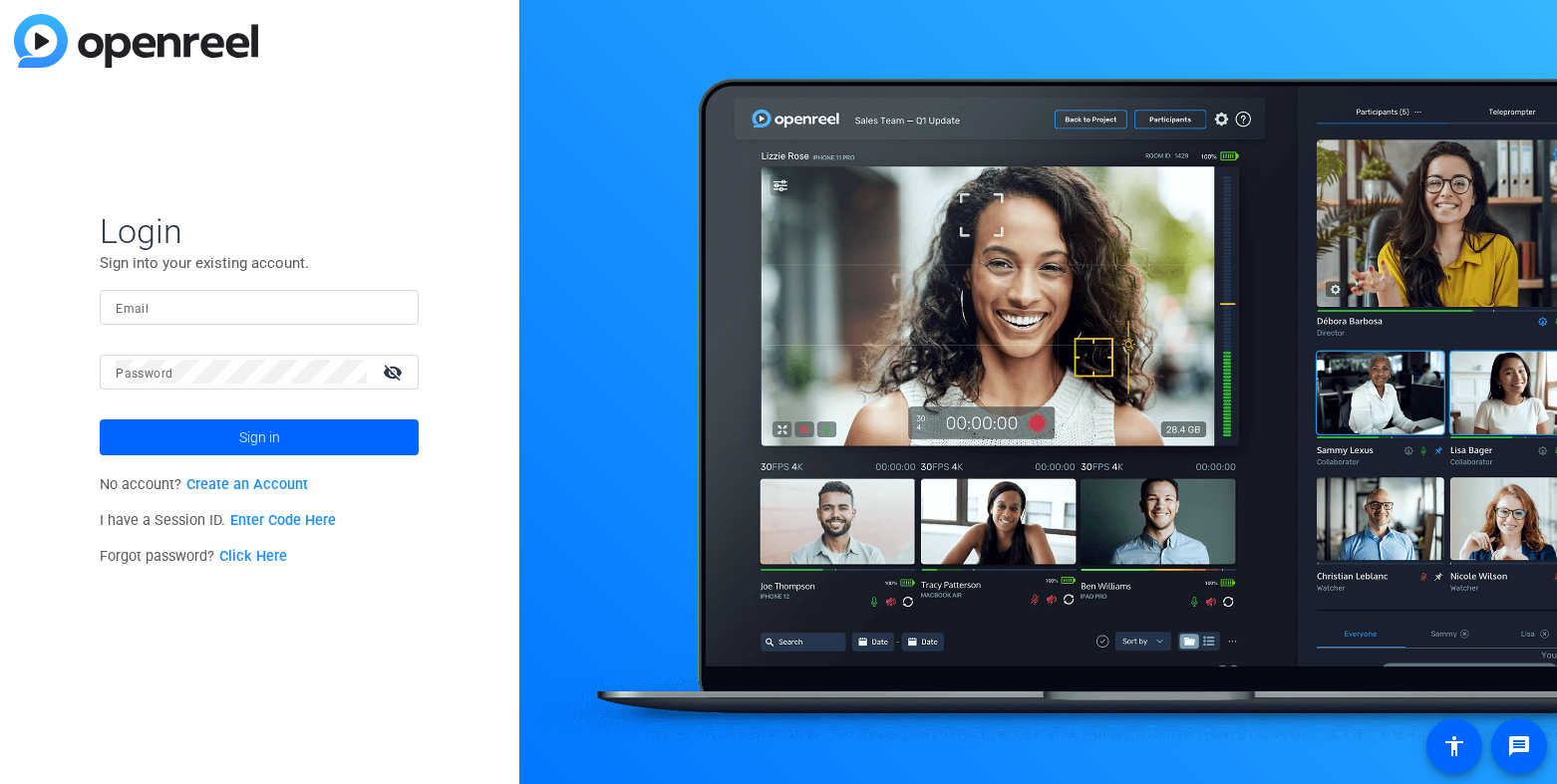 scroll, scrollTop: 0, scrollLeft: 0, axis: both 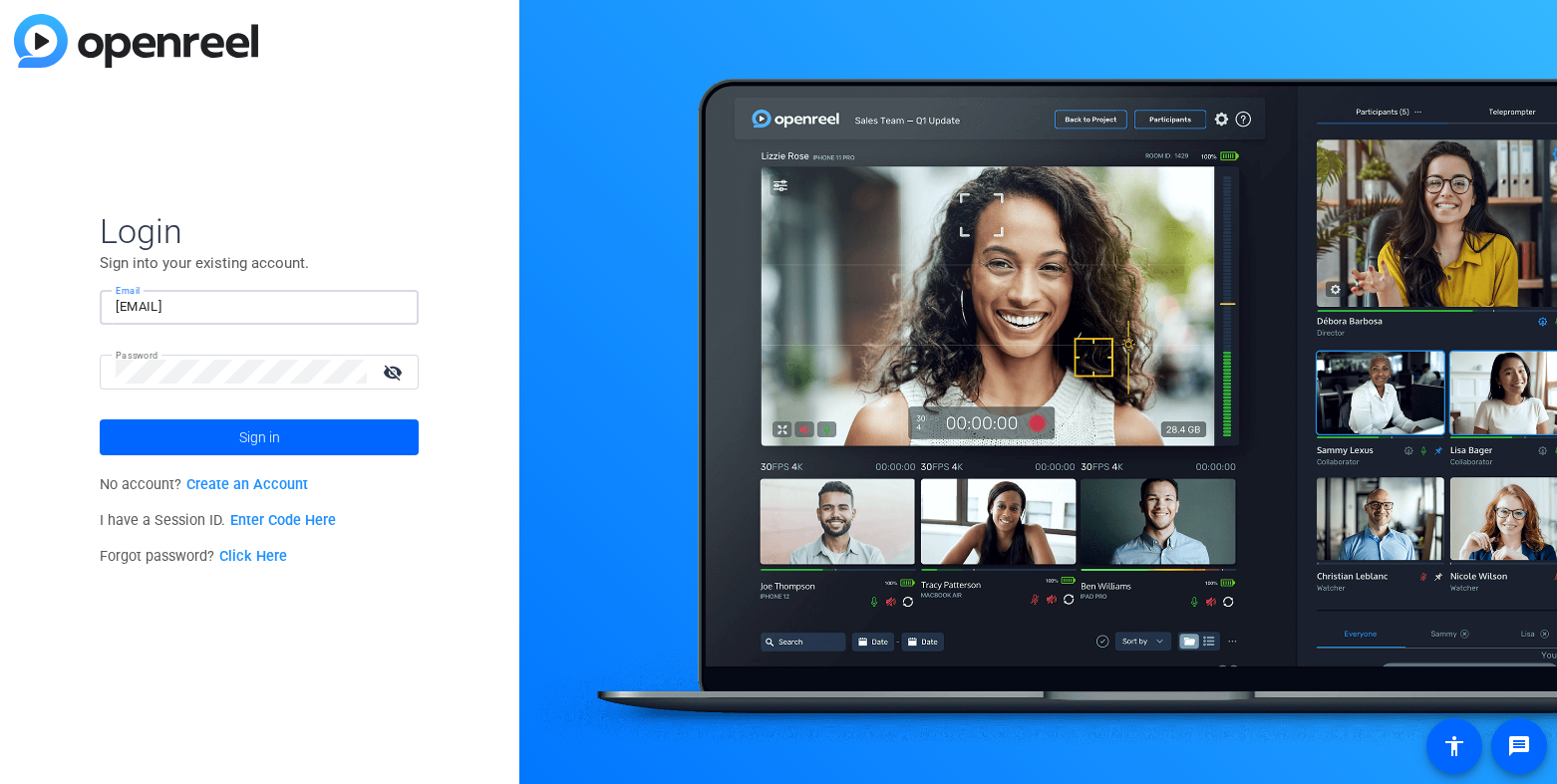click on "Sign in" 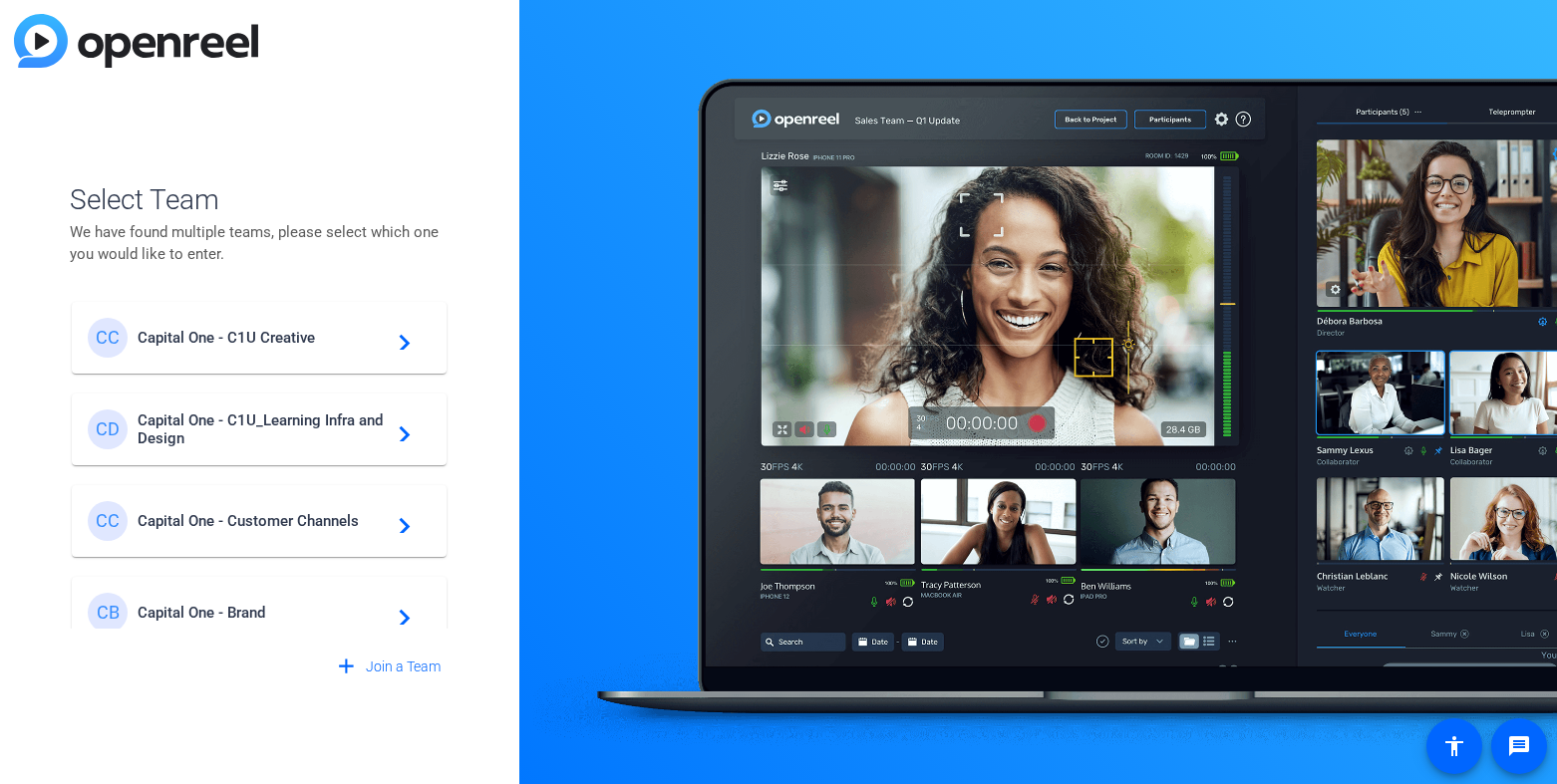 scroll, scrollTop: 22, scrollLeft: 0, axis: vertical 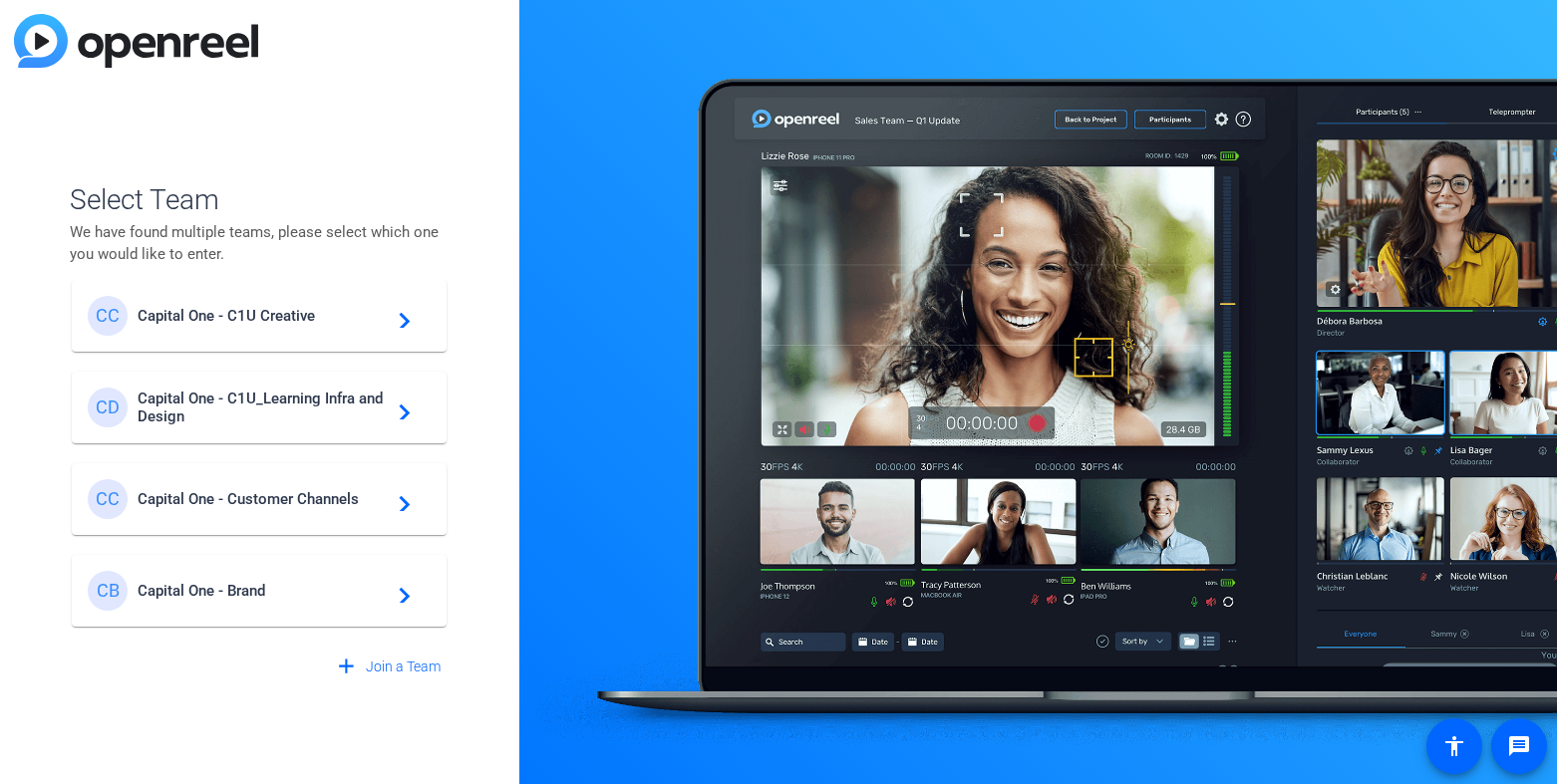 click on "CB Capital One - Brand  navigate_next" 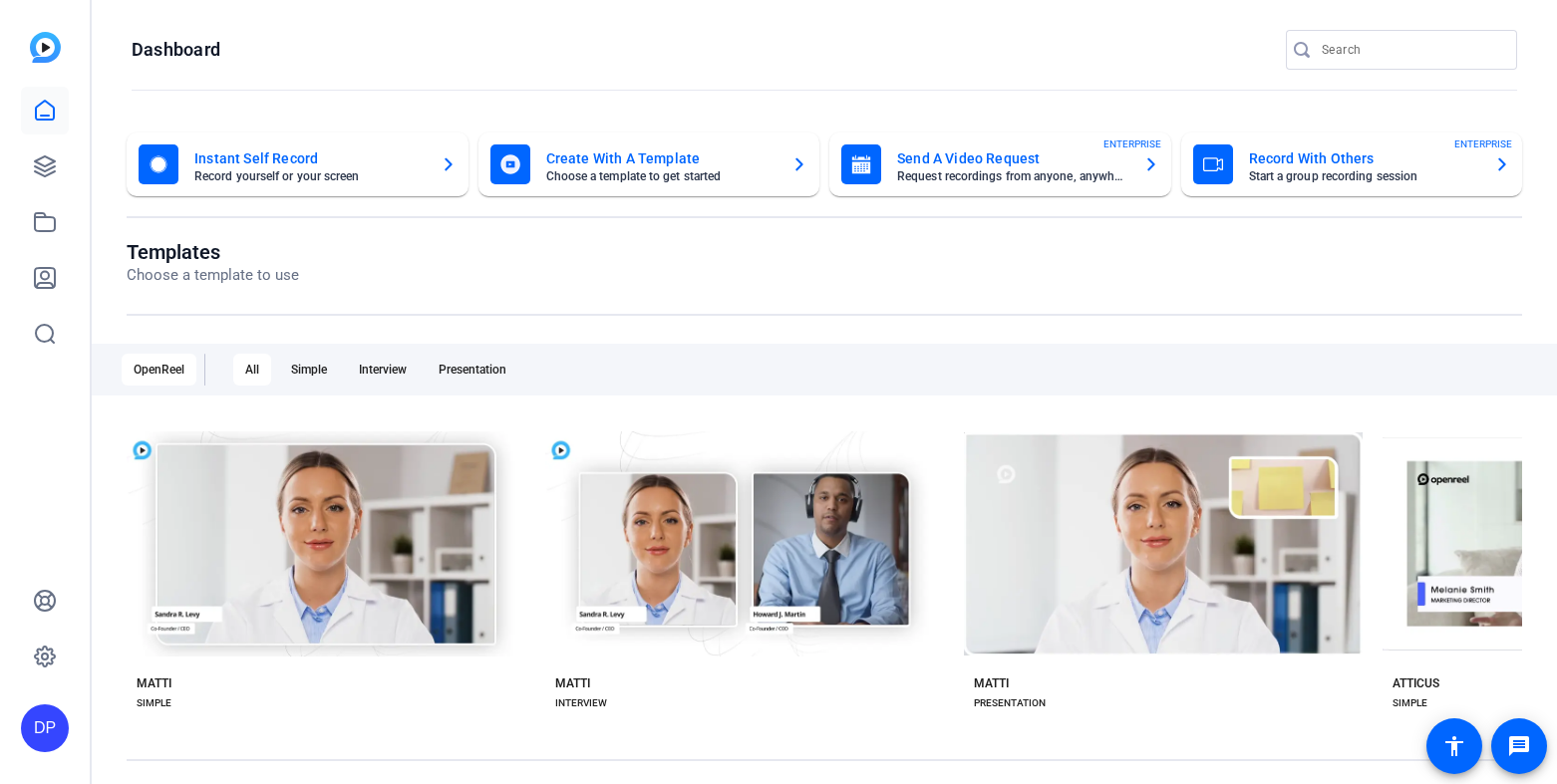 scroll, scrollTop: 0, scrollLeft: 0, axis: both 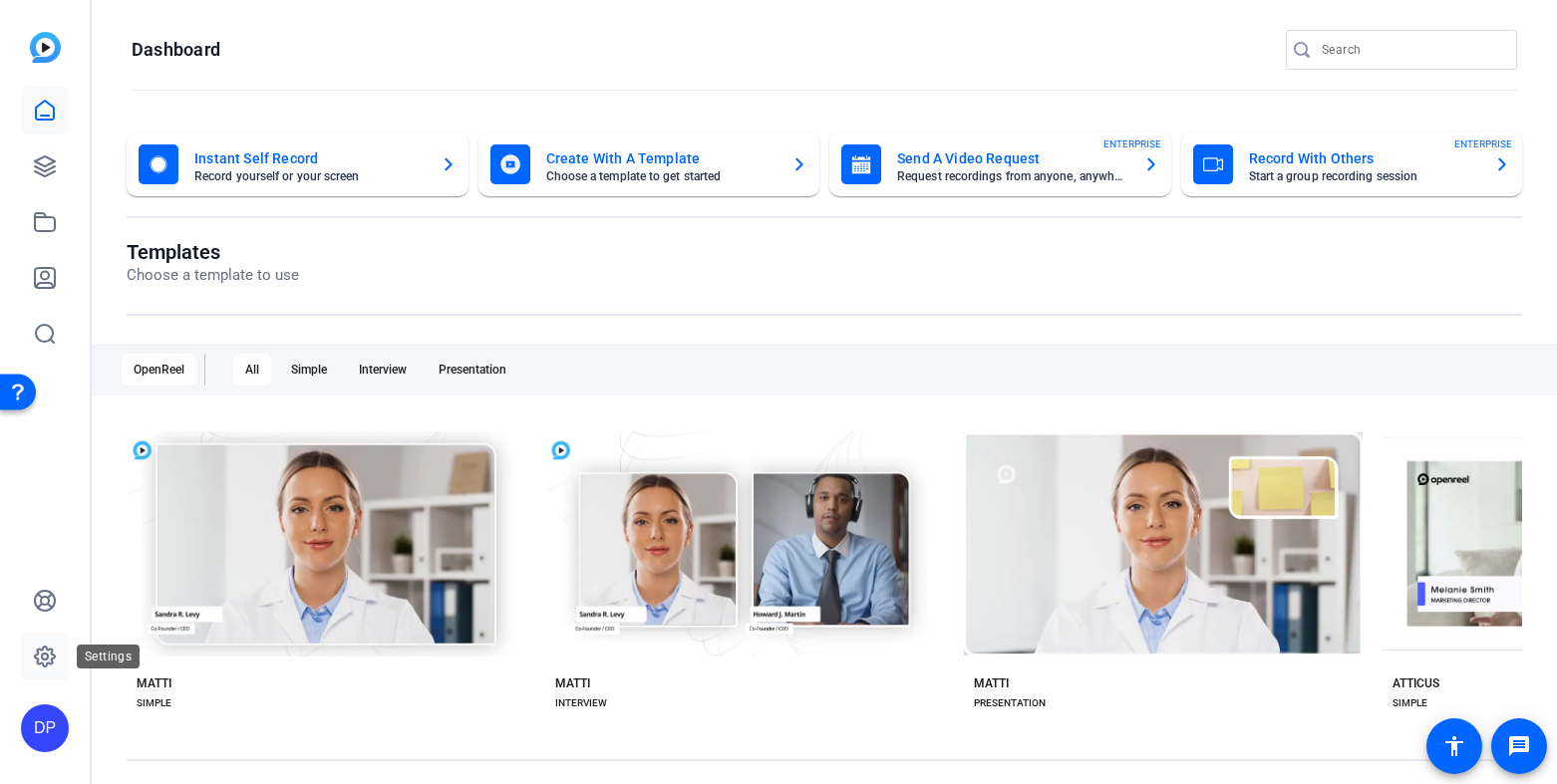 click 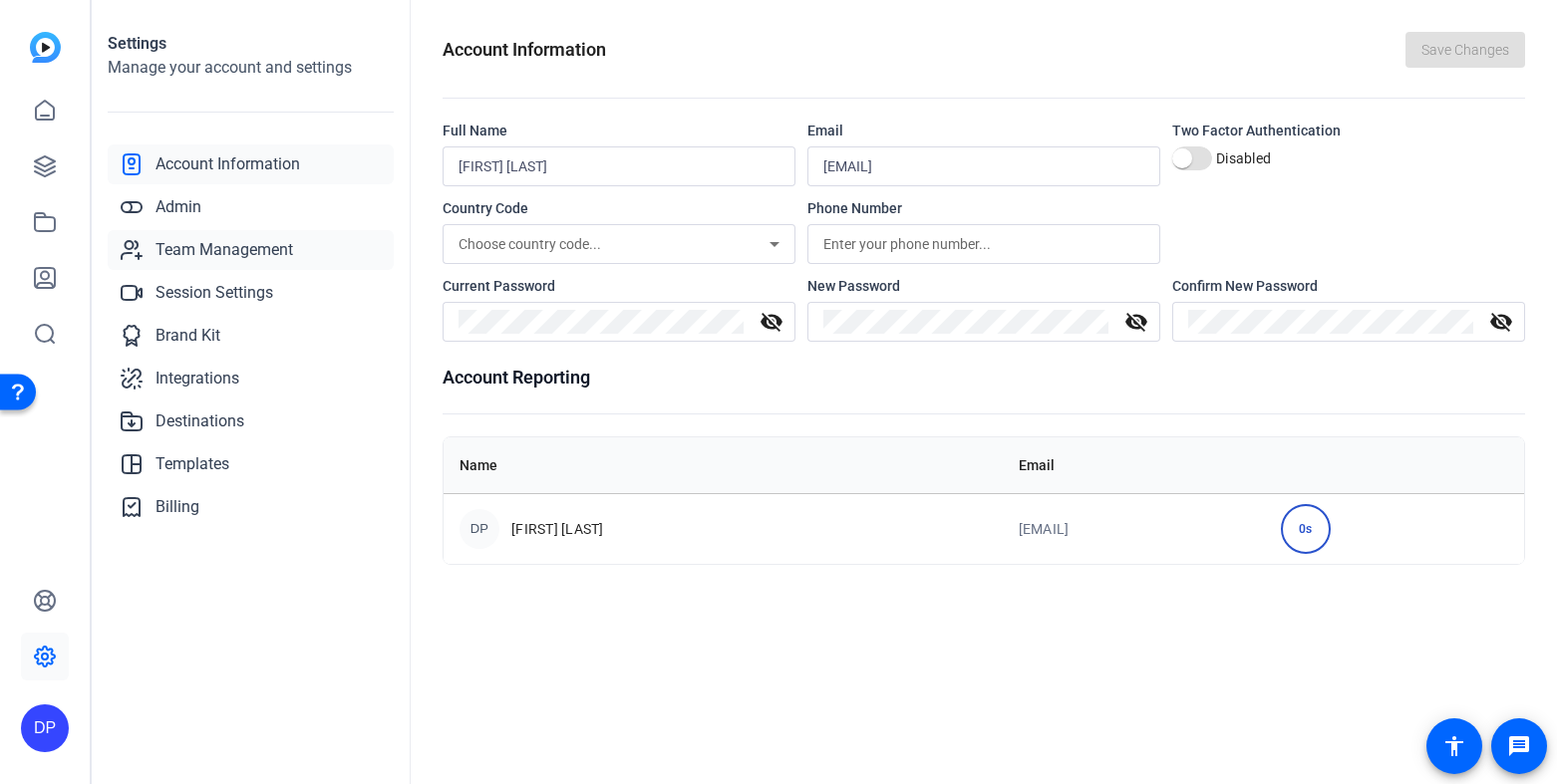 click on "Team Management" 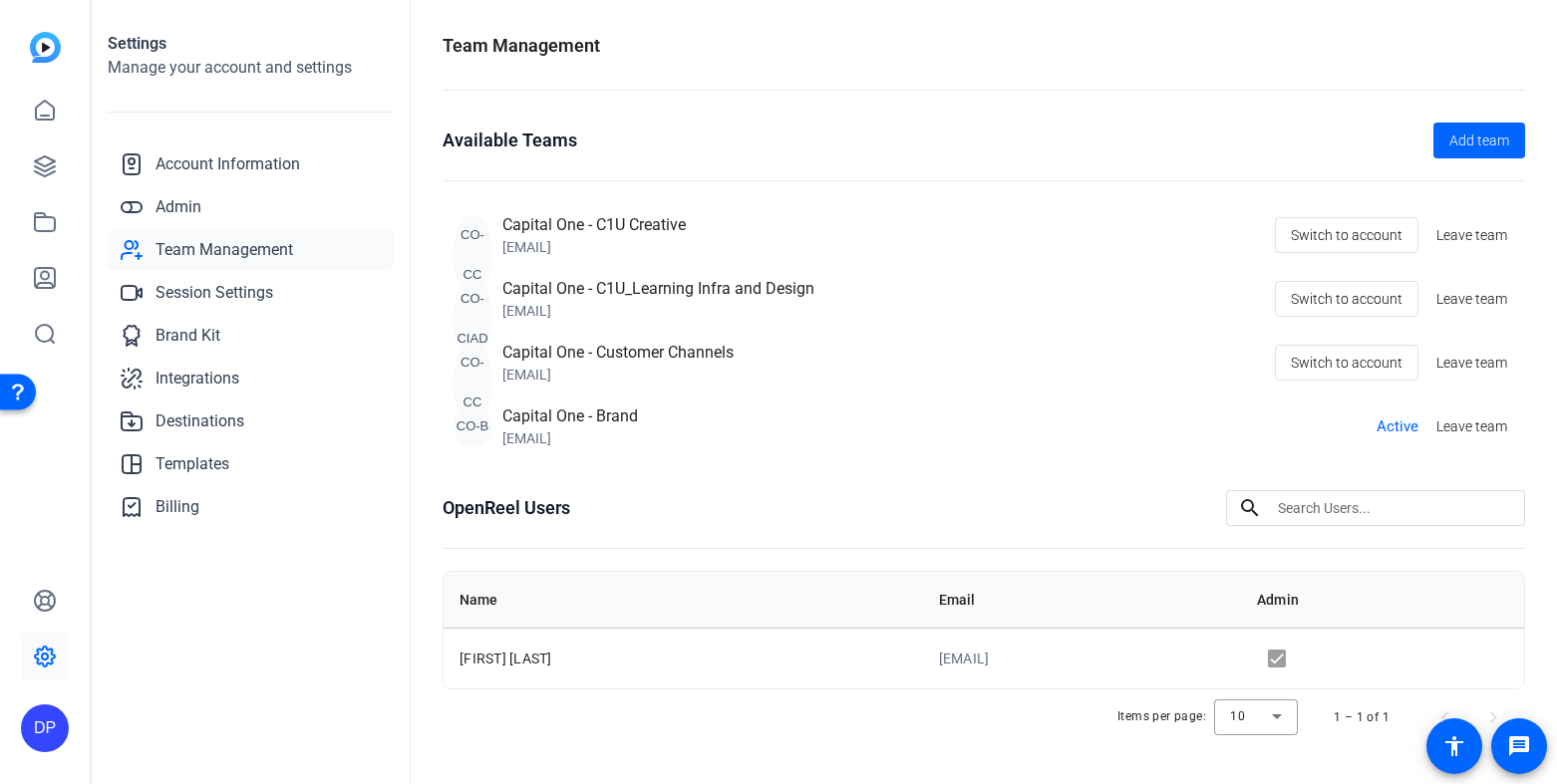 click on "[EMAIL]" 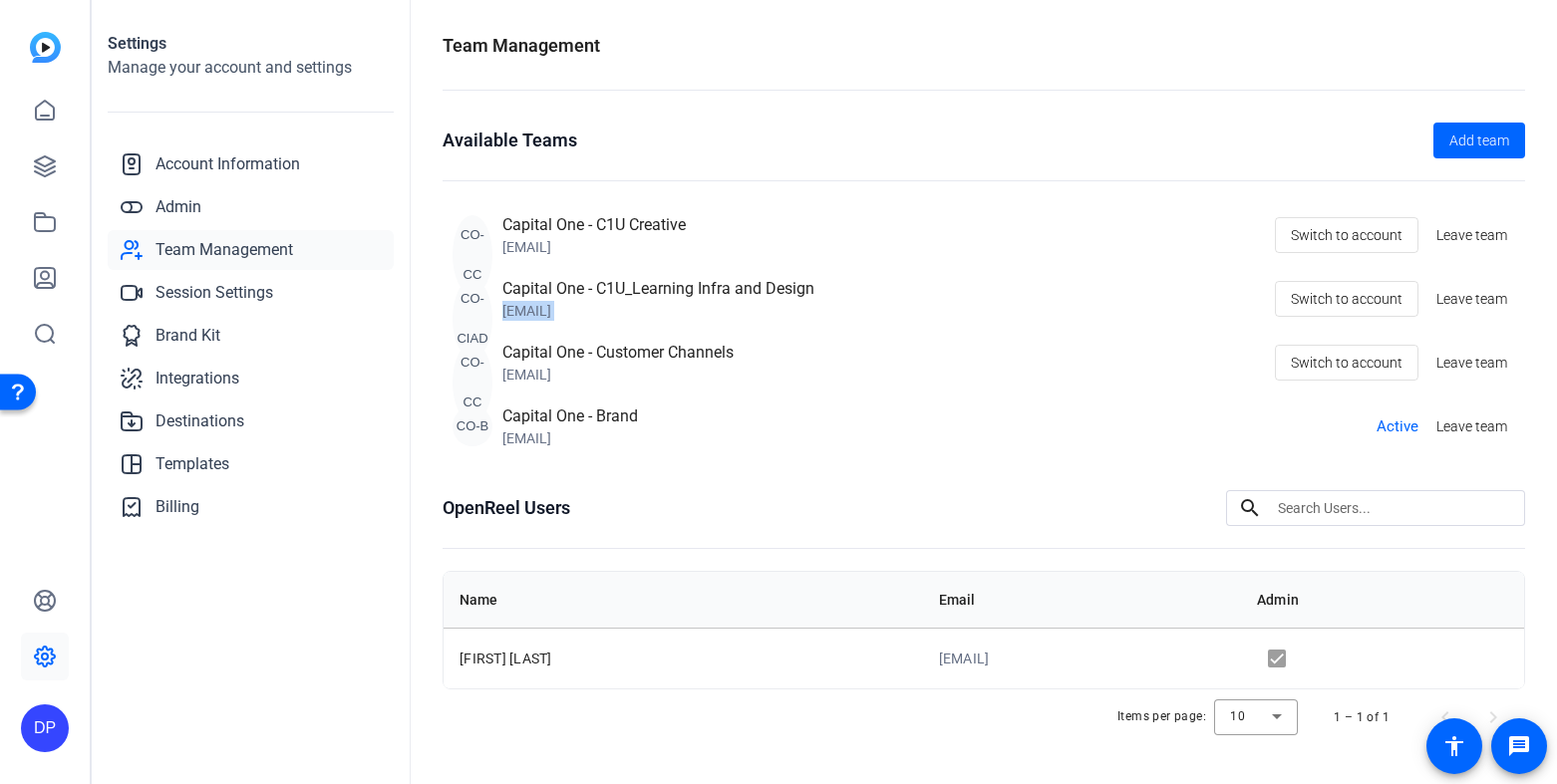 click on "[EMAIL]" 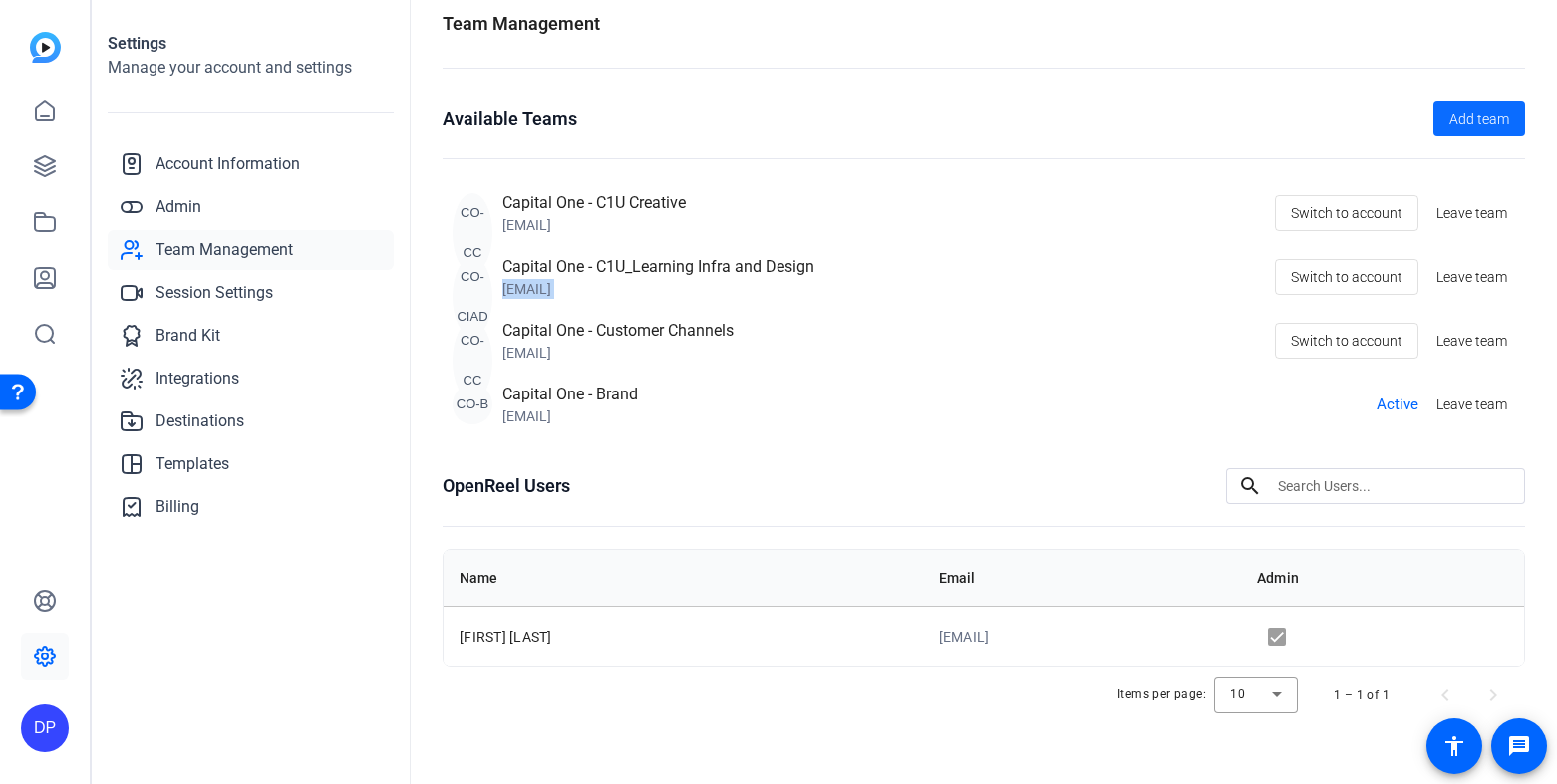 click on "Add team" 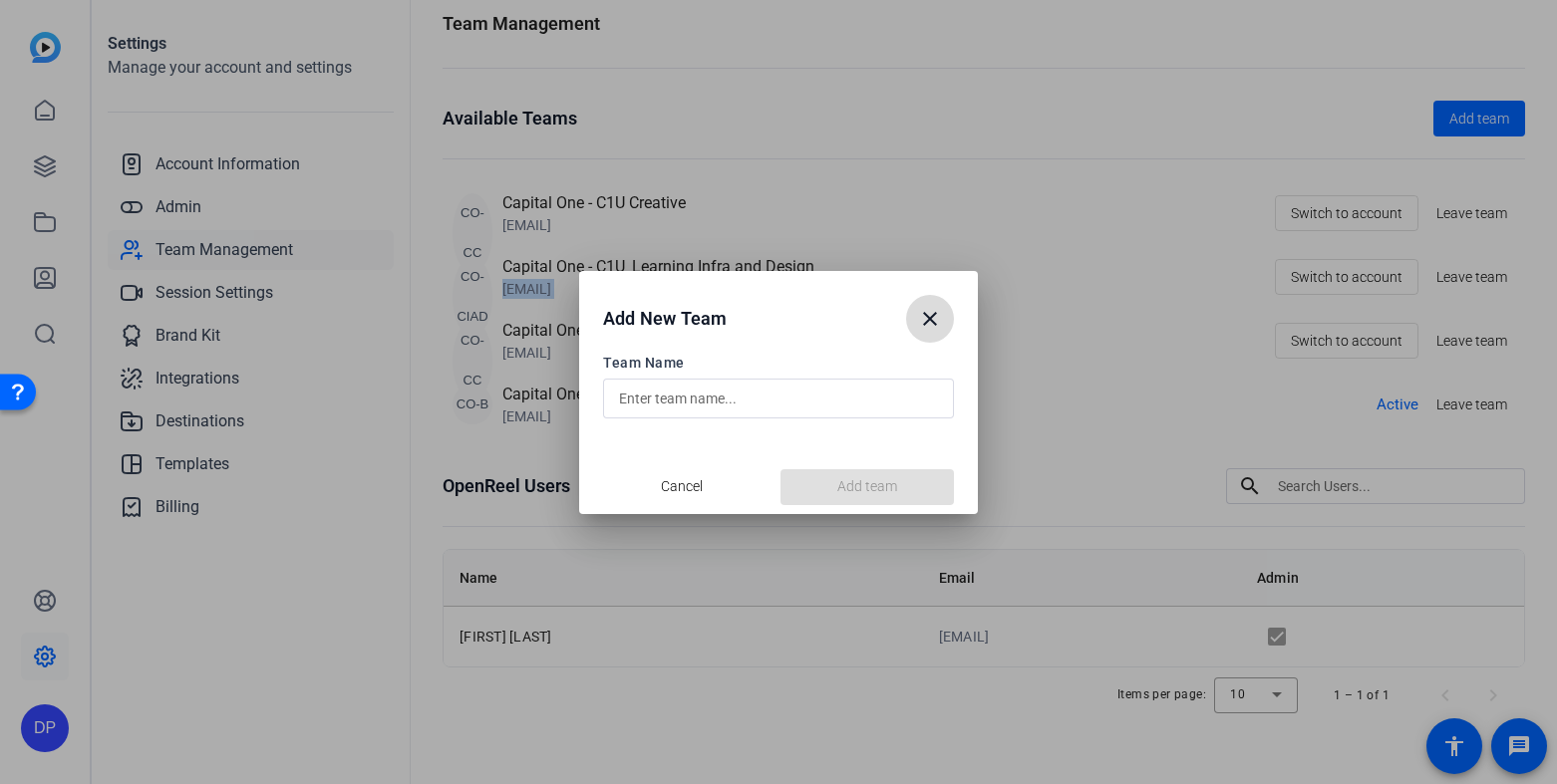 click on "close" at bounding box center [930, 319] 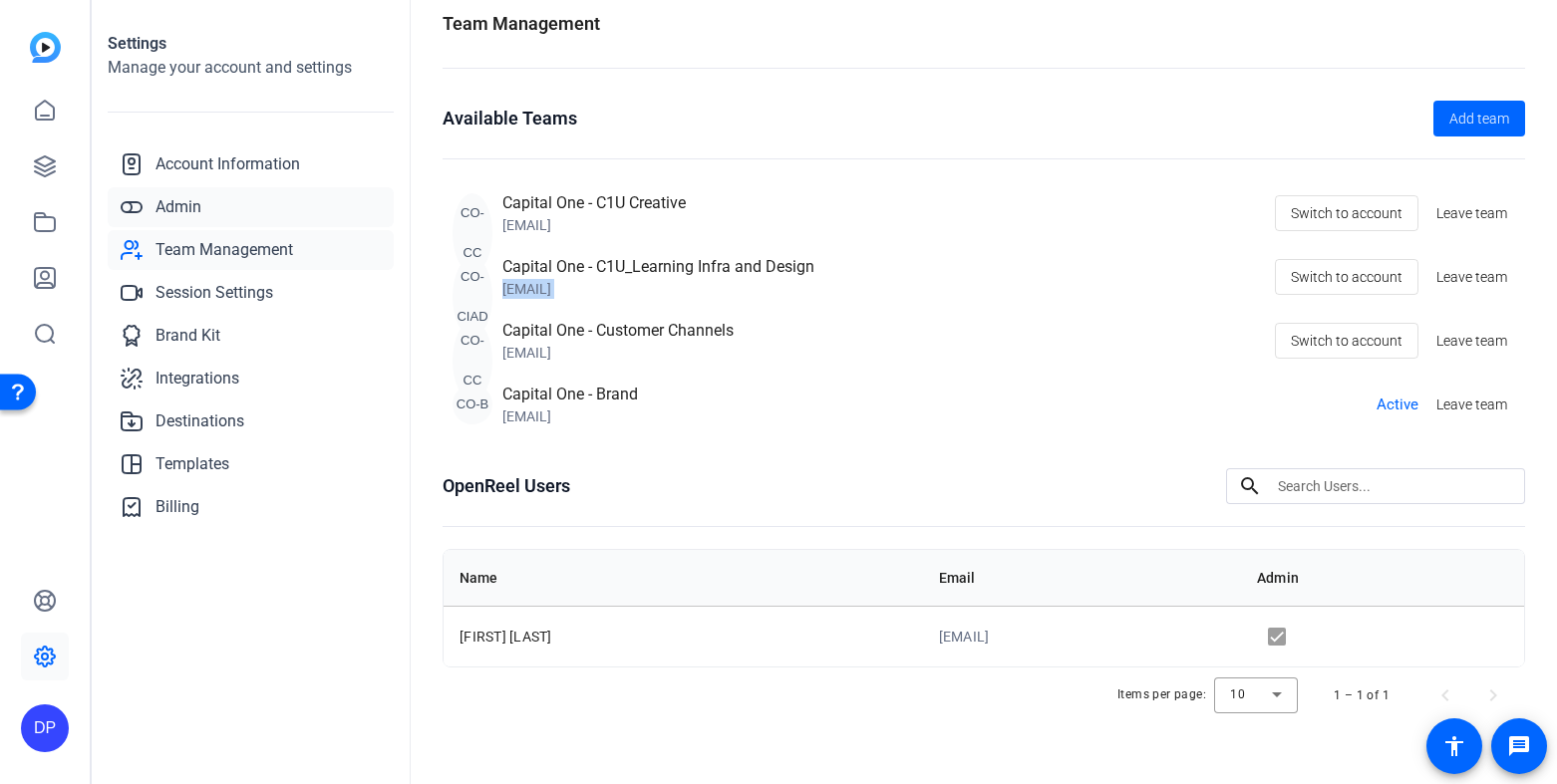click on "Admin" 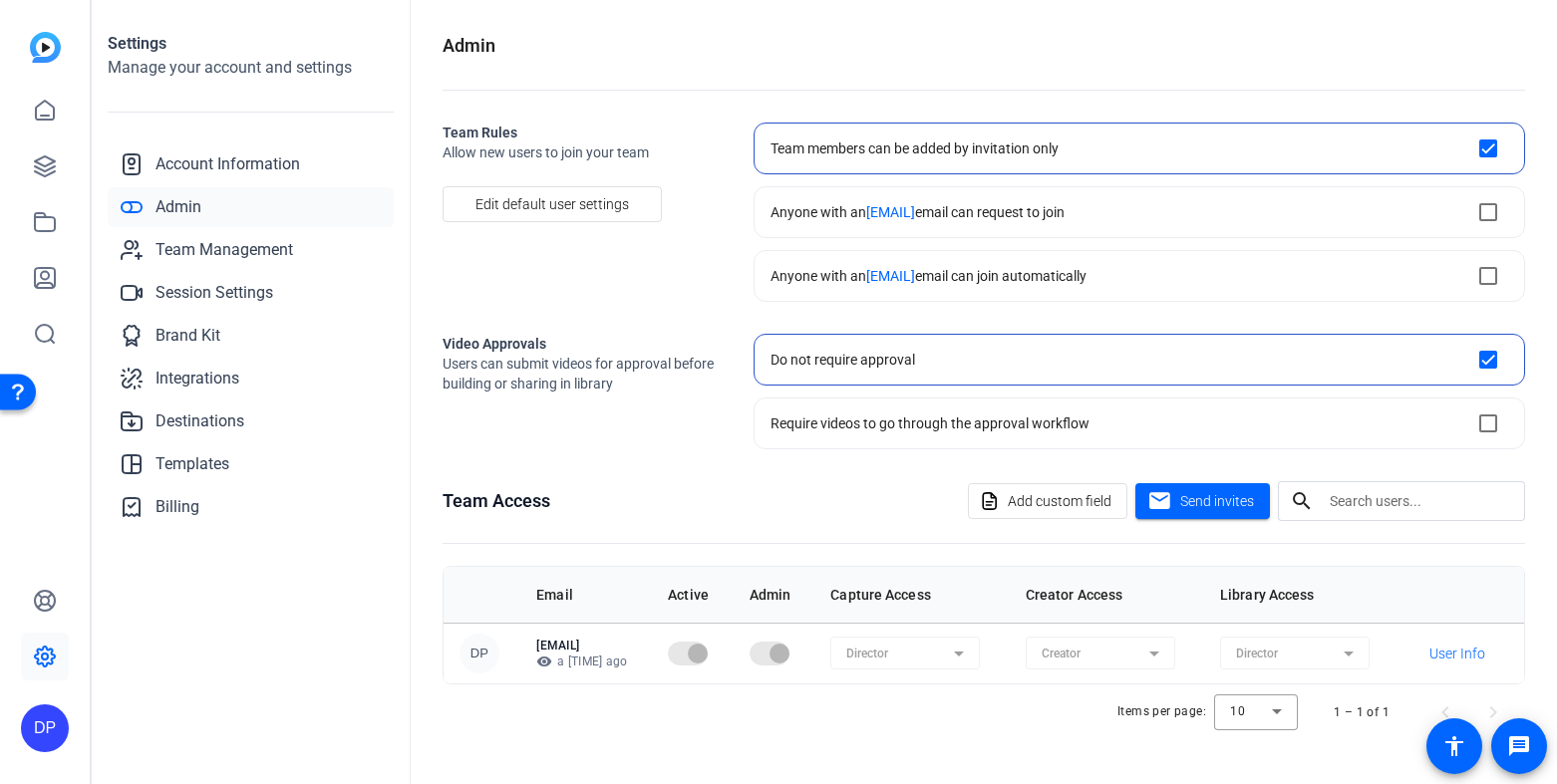 scroll, scrollTop: 0, scrollLeft: 0, axis: both 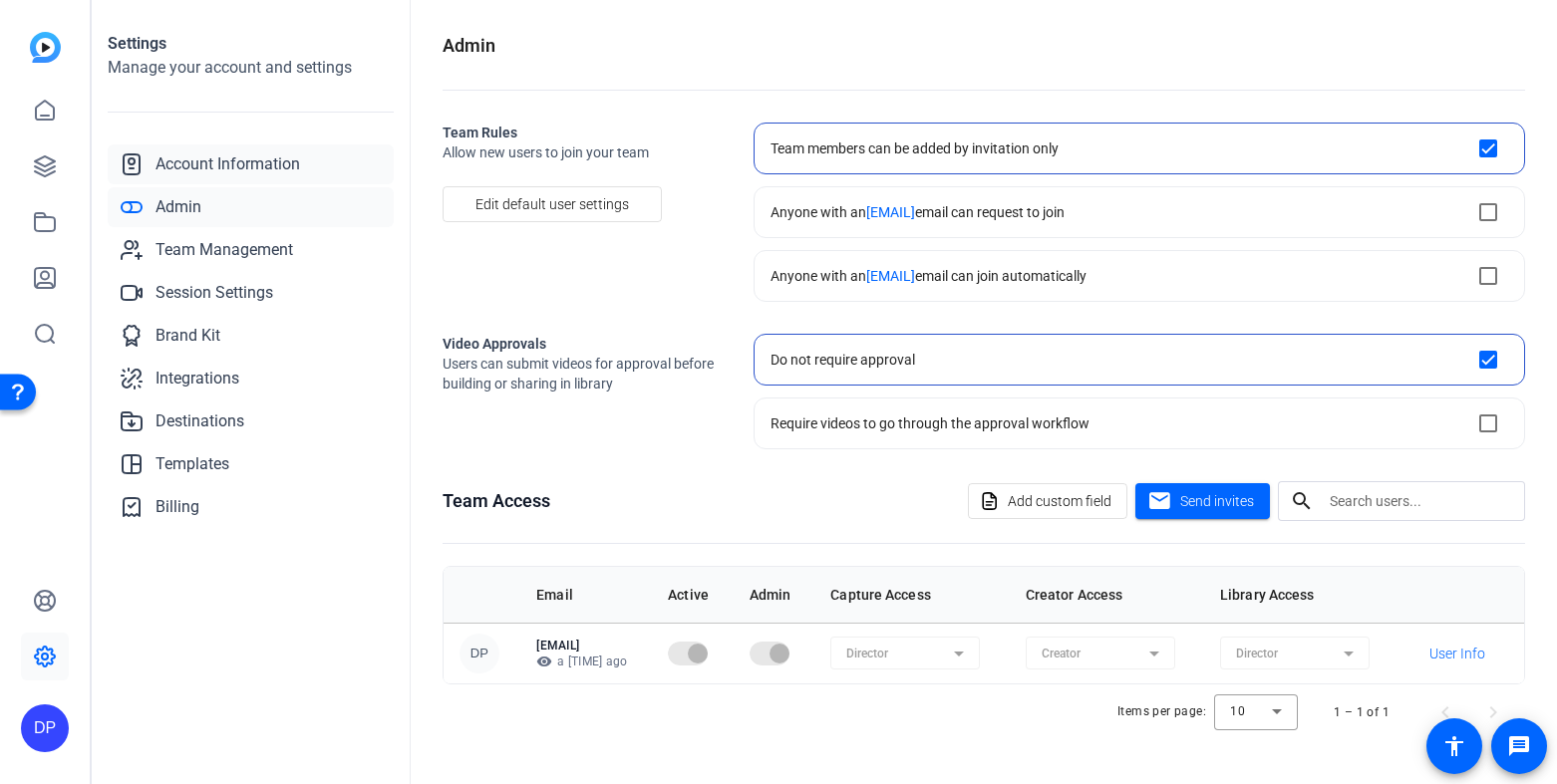 click on "Account Information" 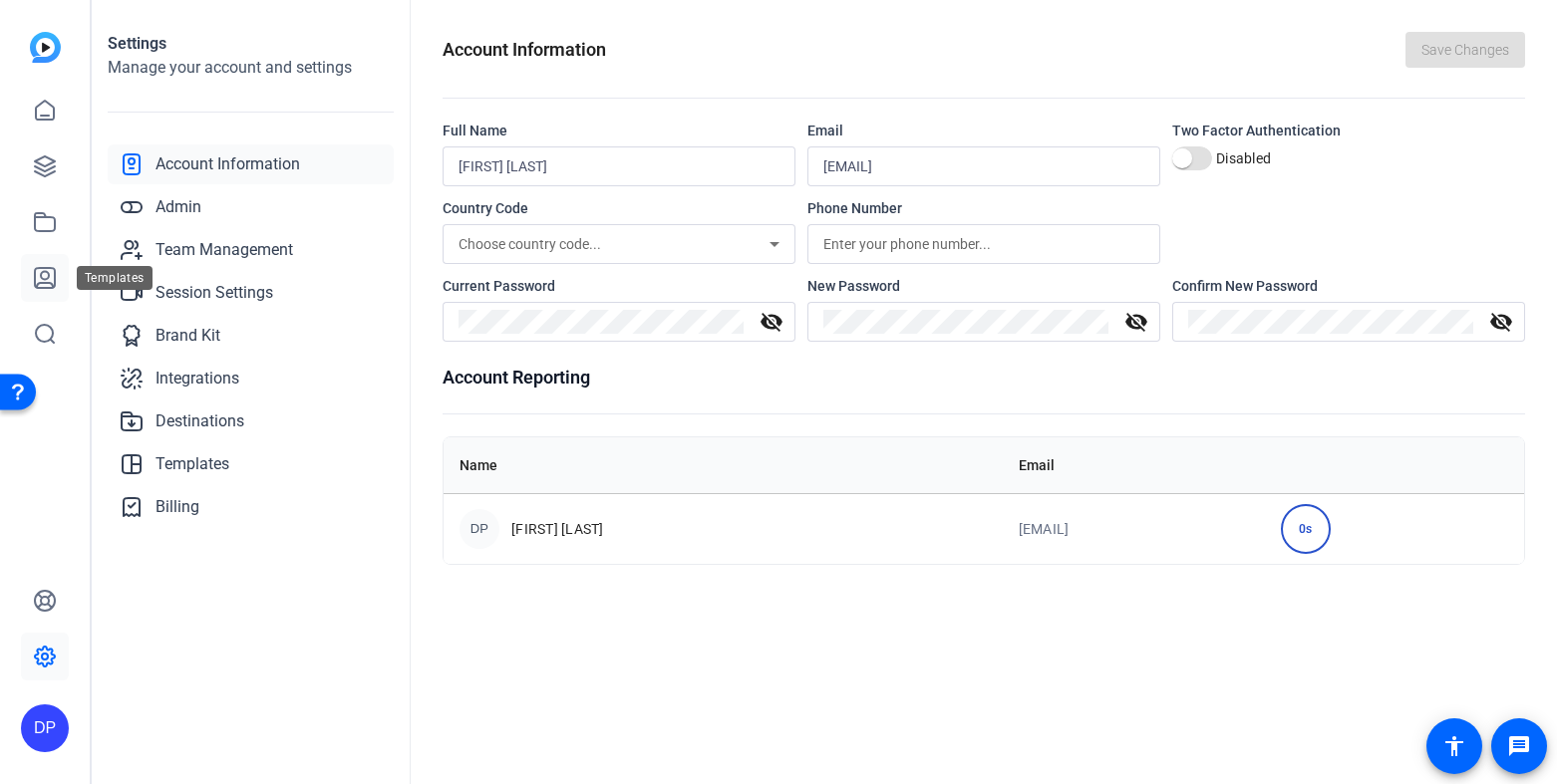 click 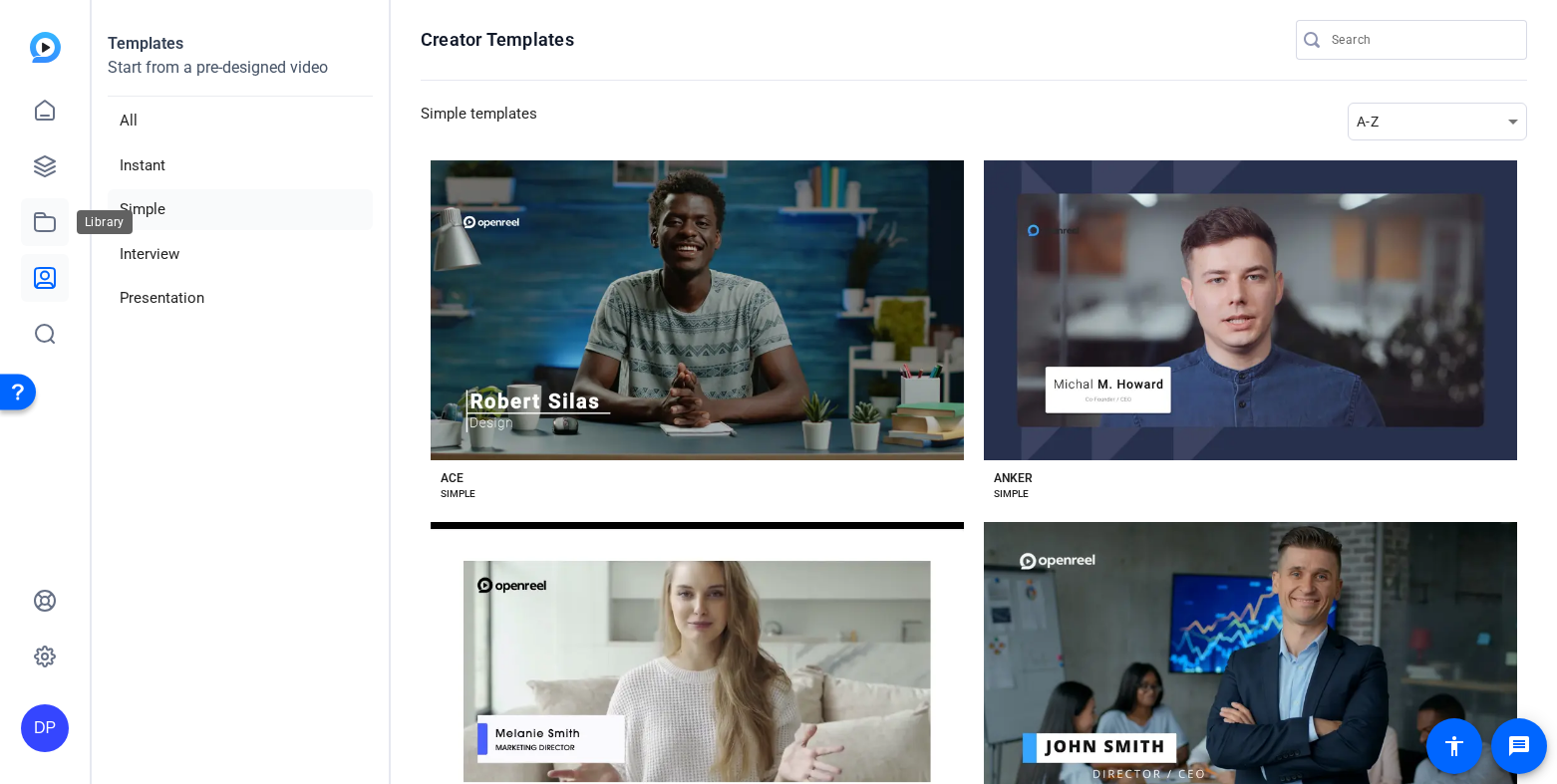 click 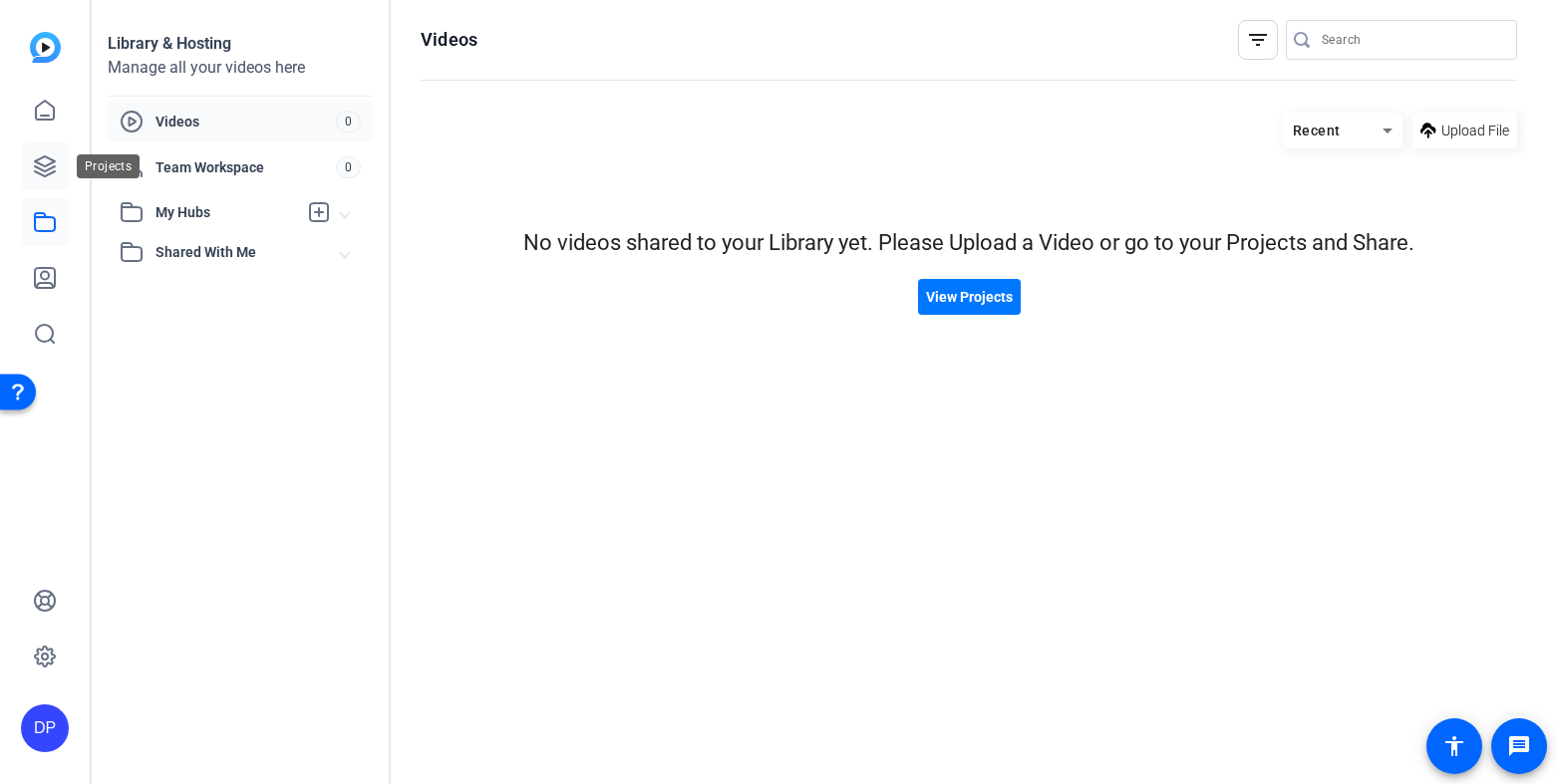 click 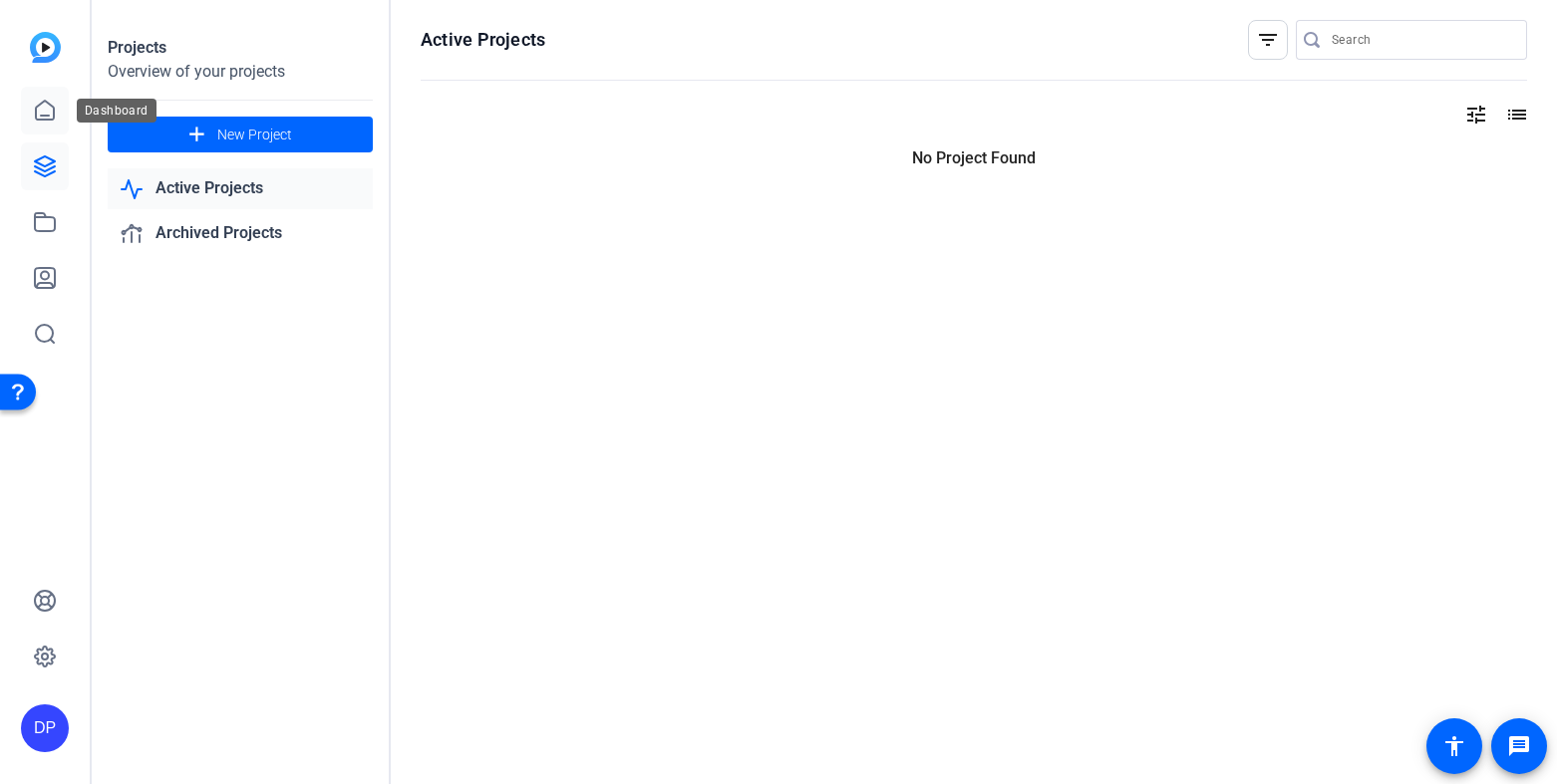 click 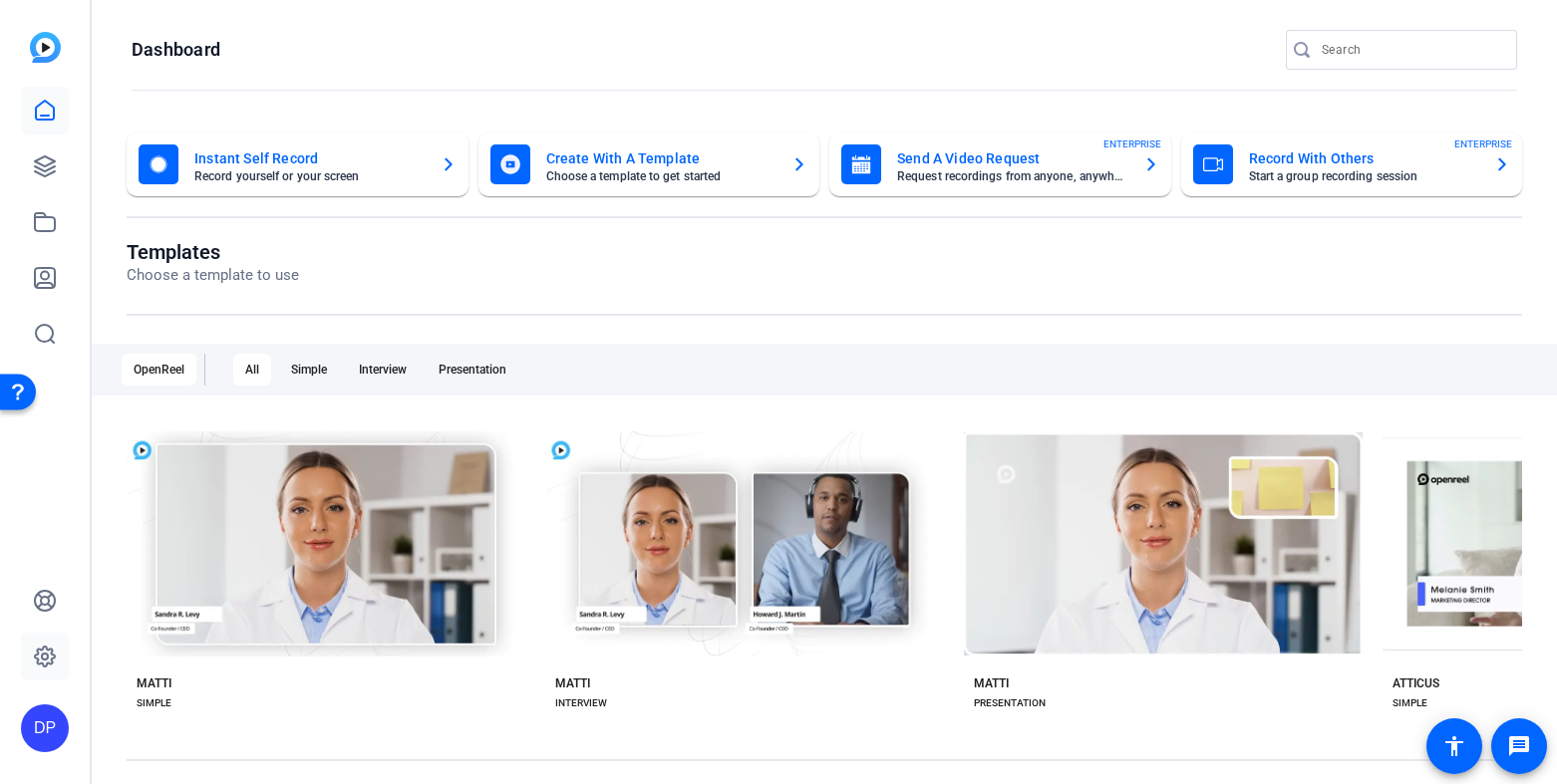 click 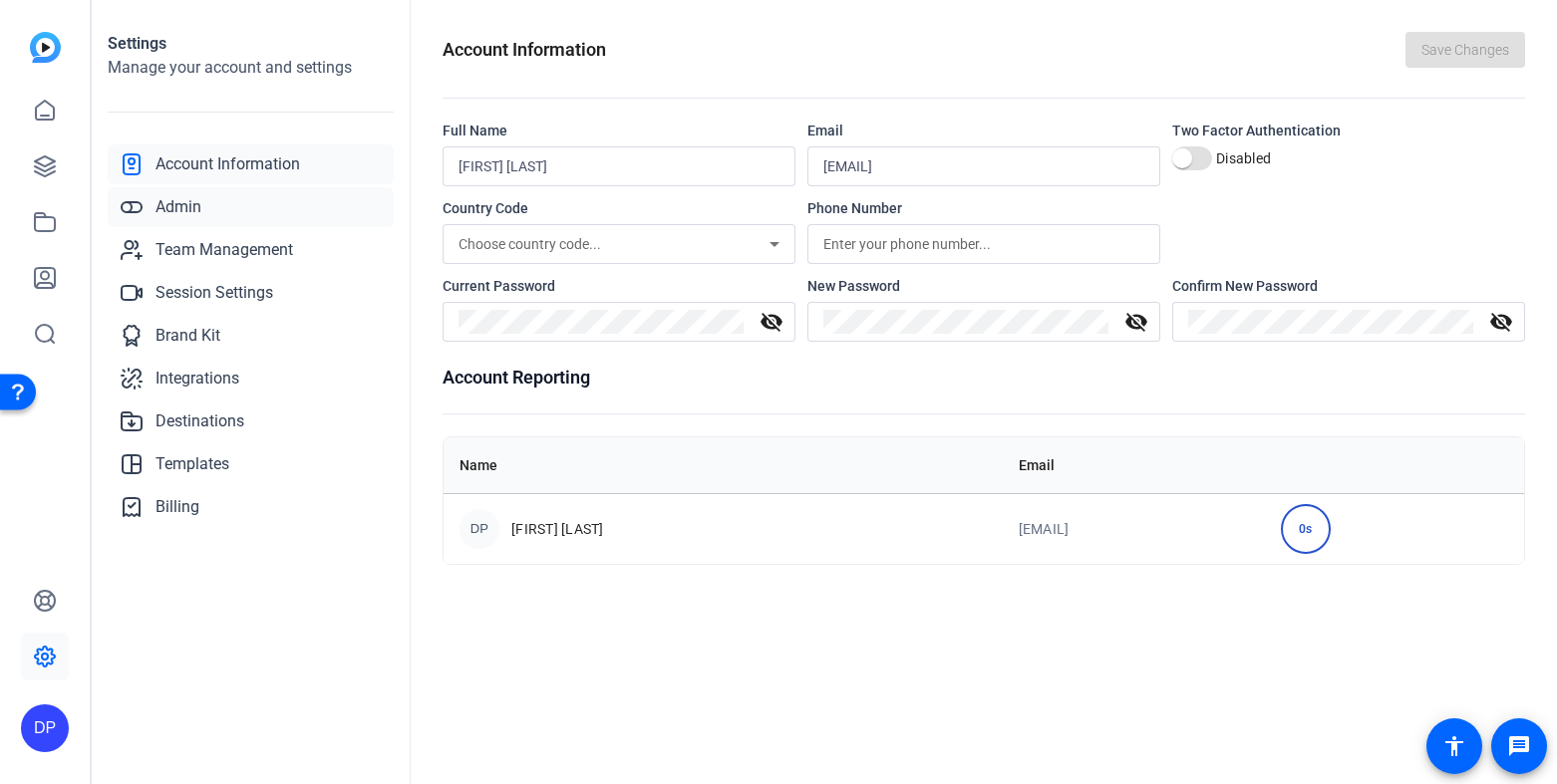 click on "Admin" 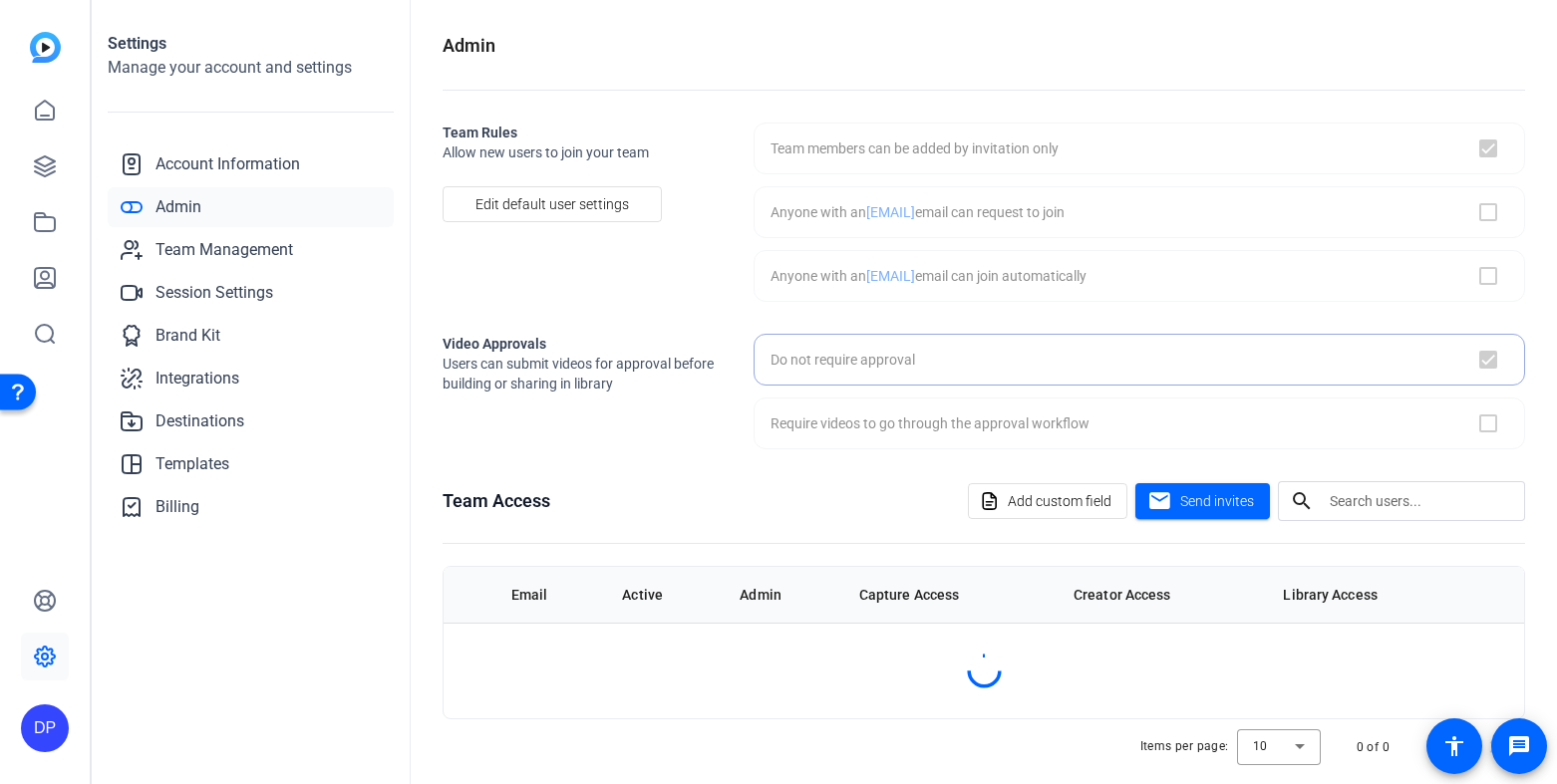 checkbox on "true" 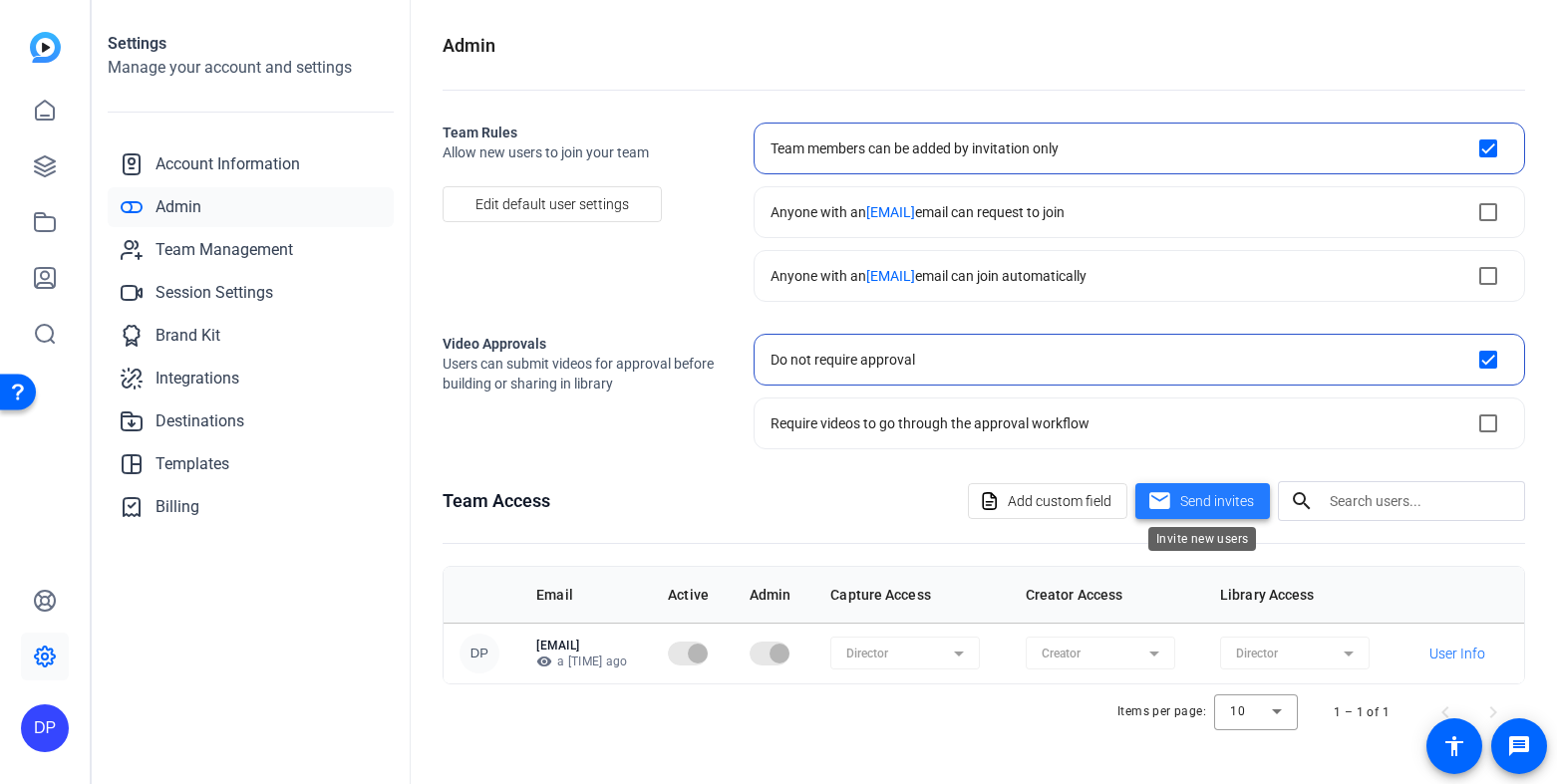 click on "Send invites" 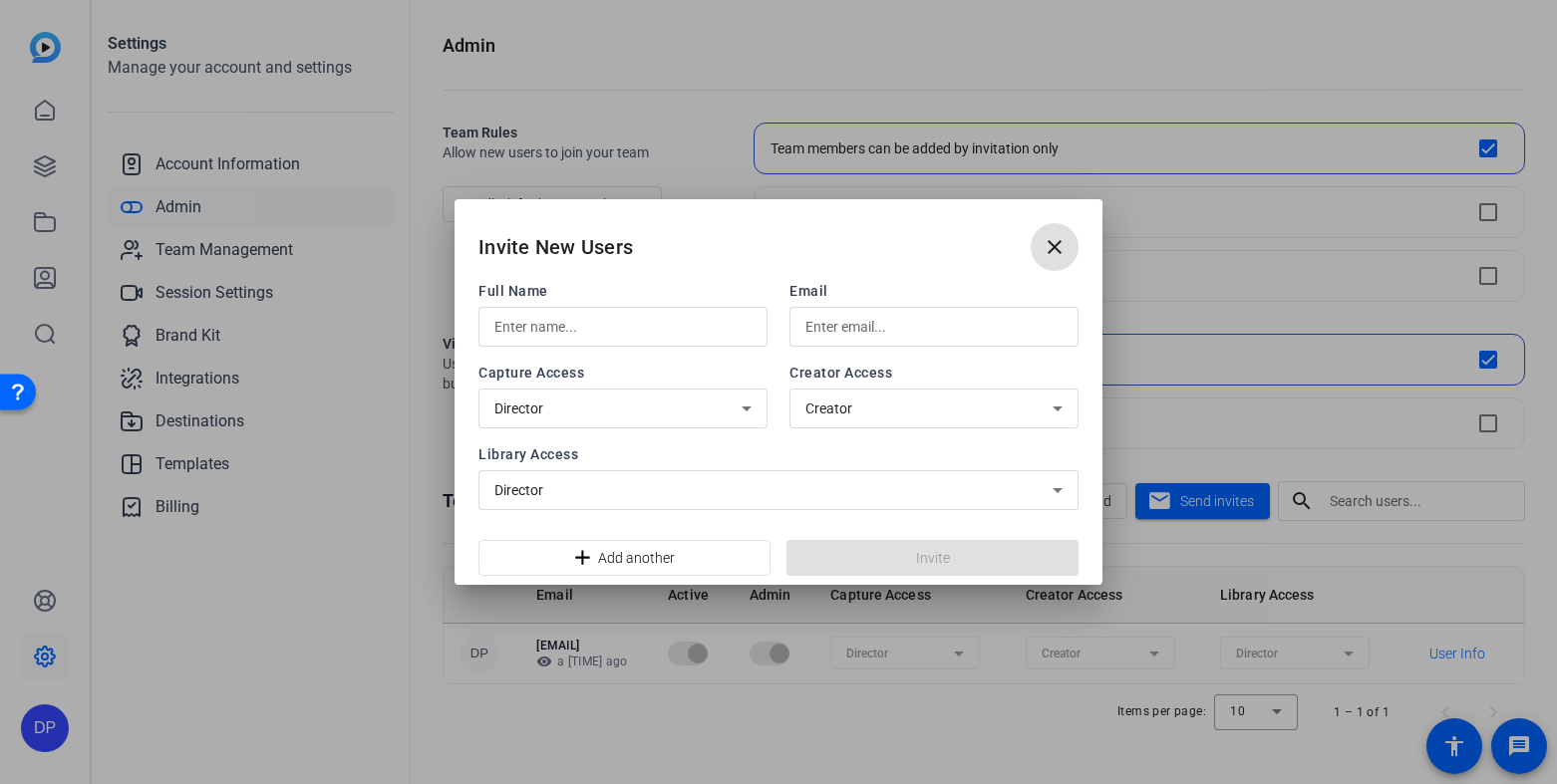 click at bounding box center (623, 327) 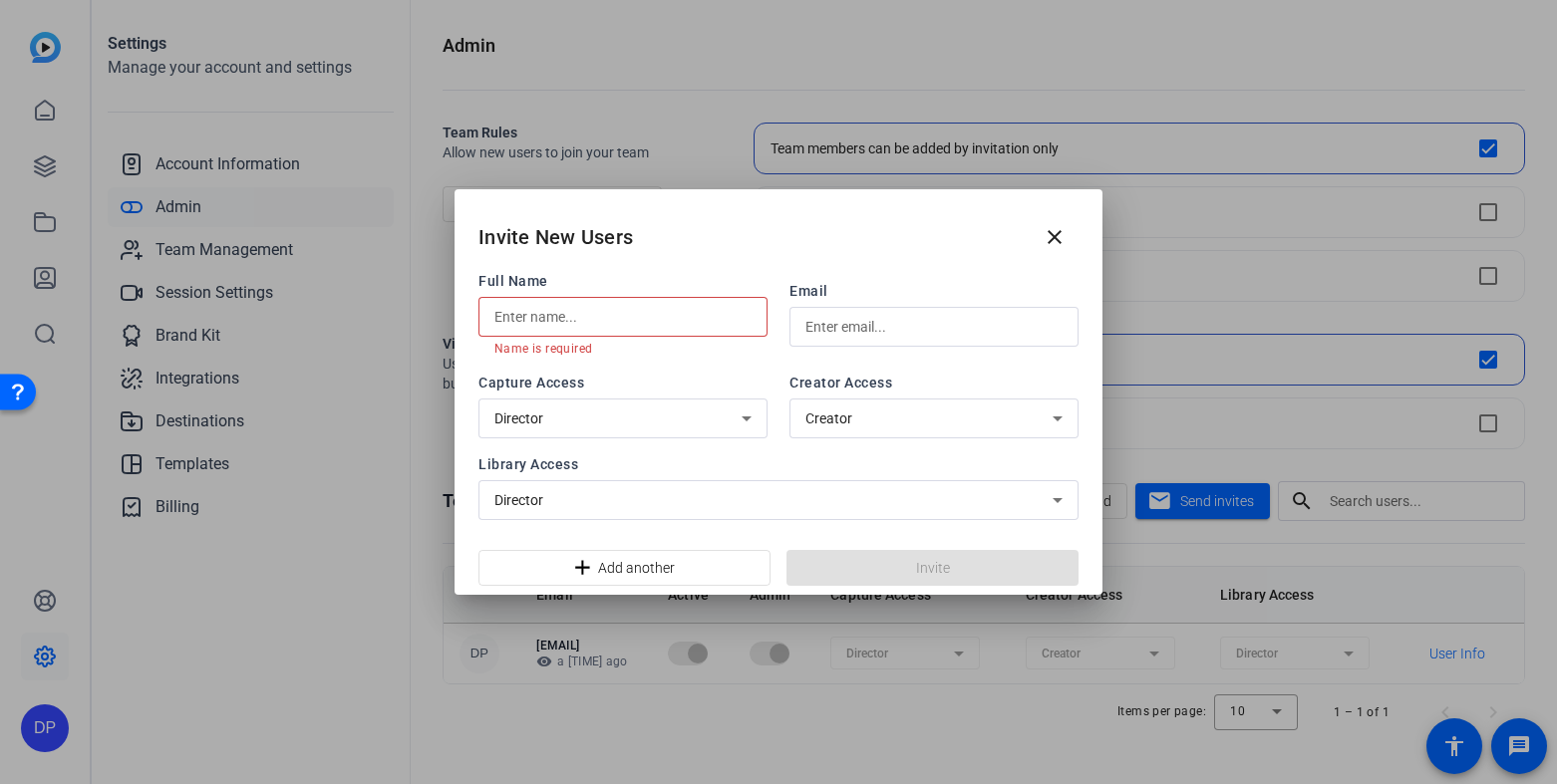 click at bounding box center (623, 317) 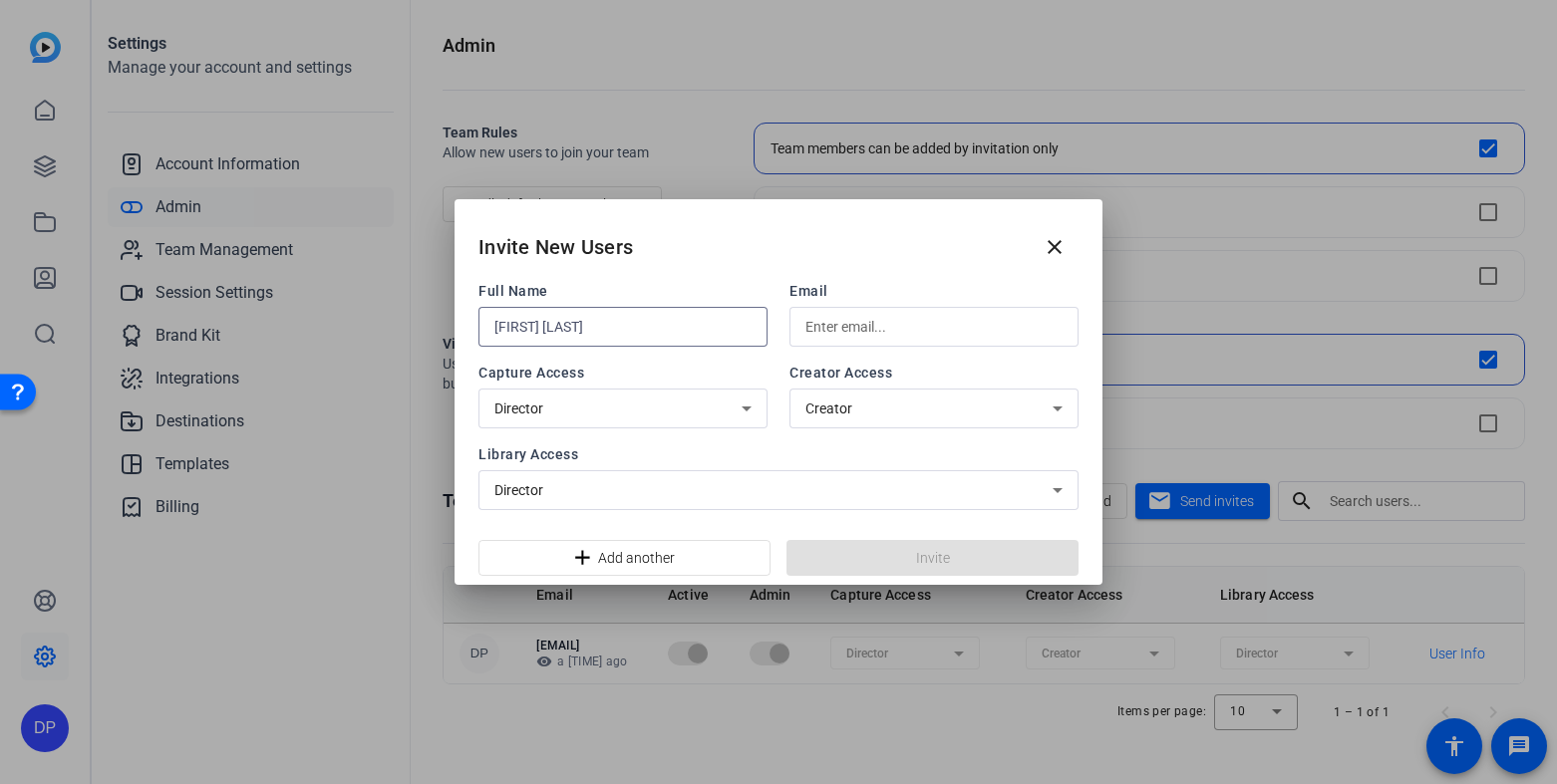 type on "Greg Houser" 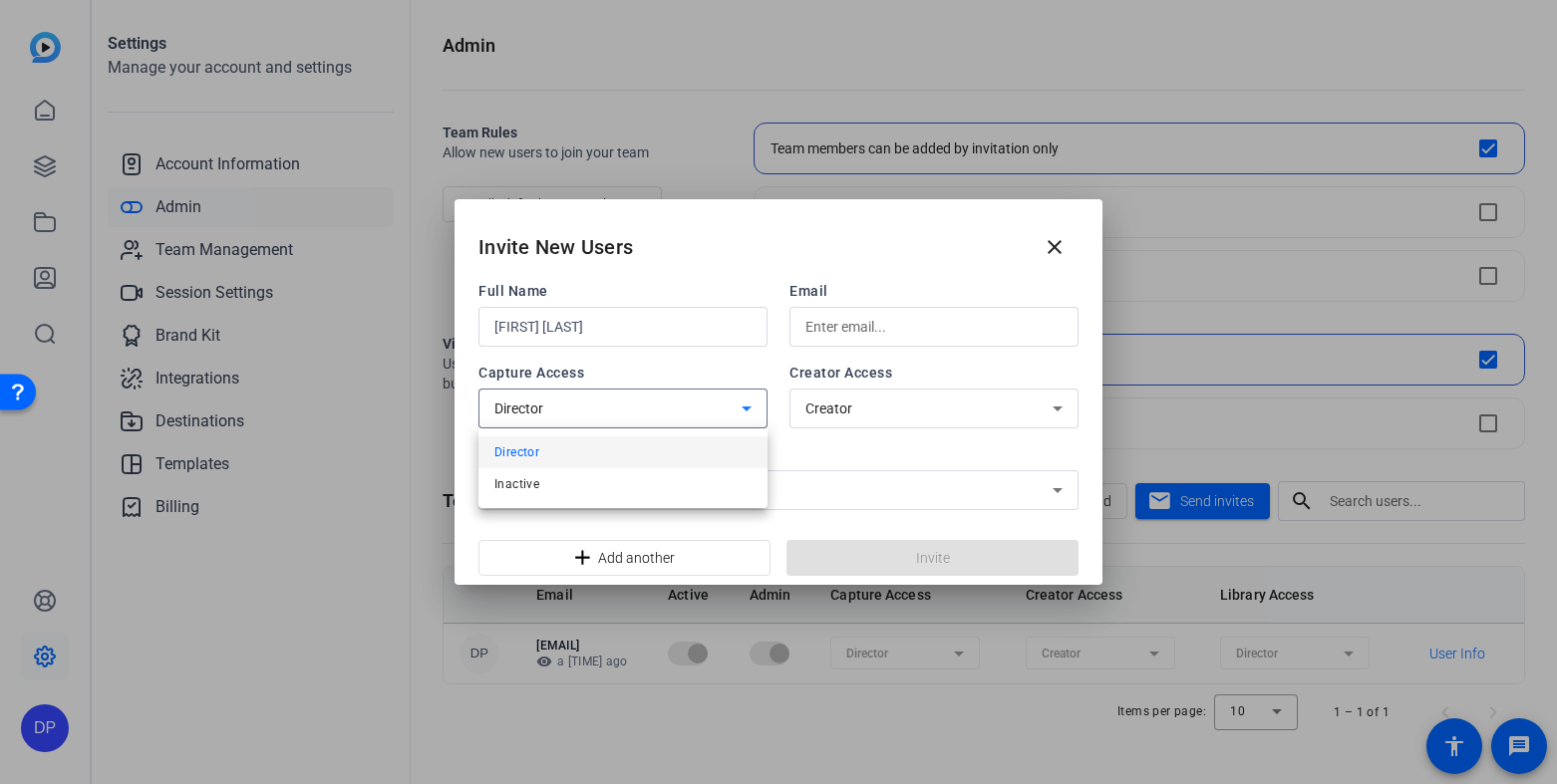 click at bounding box center [778, 392] 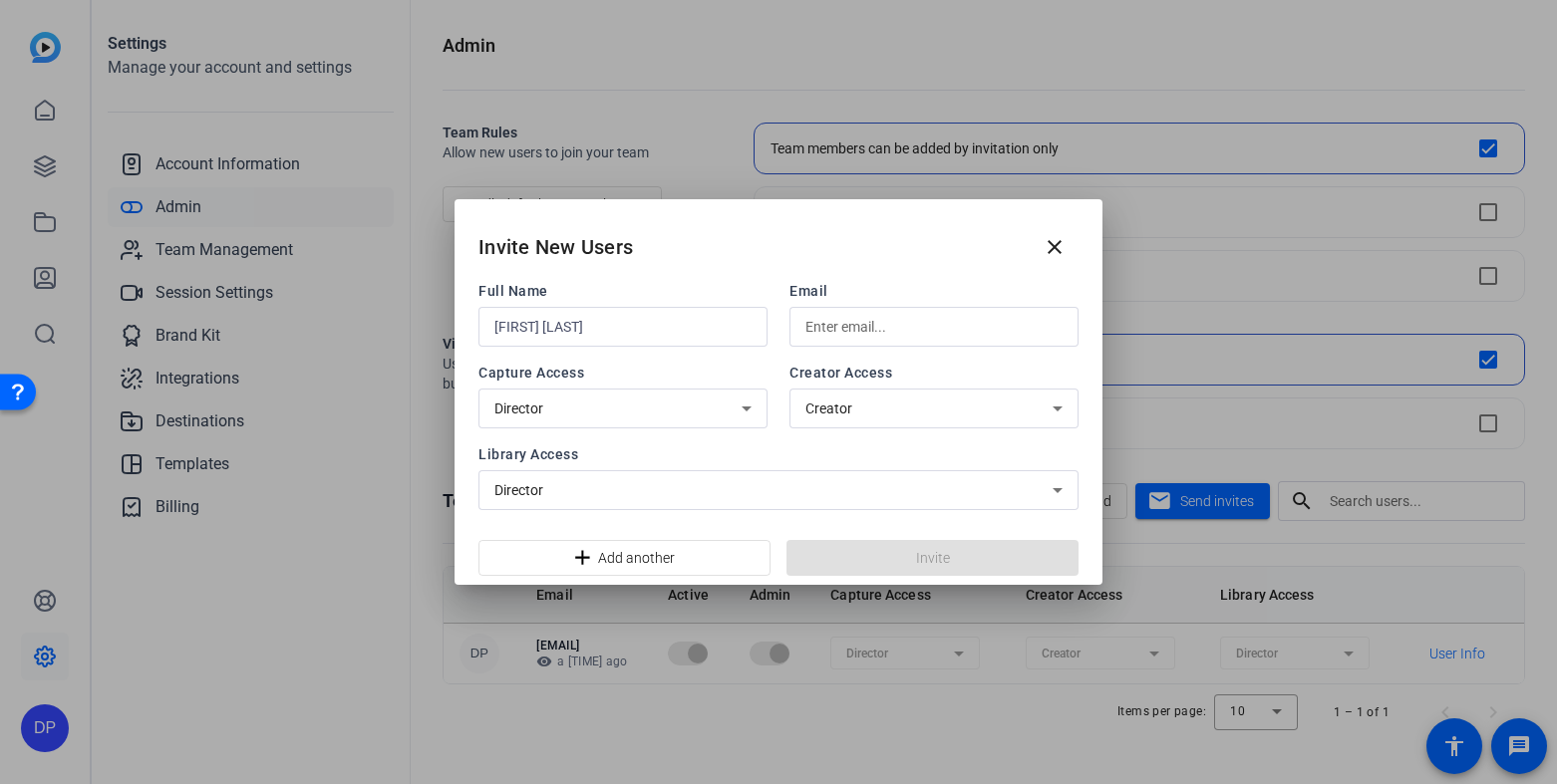 click at bounding box center (934, 327) 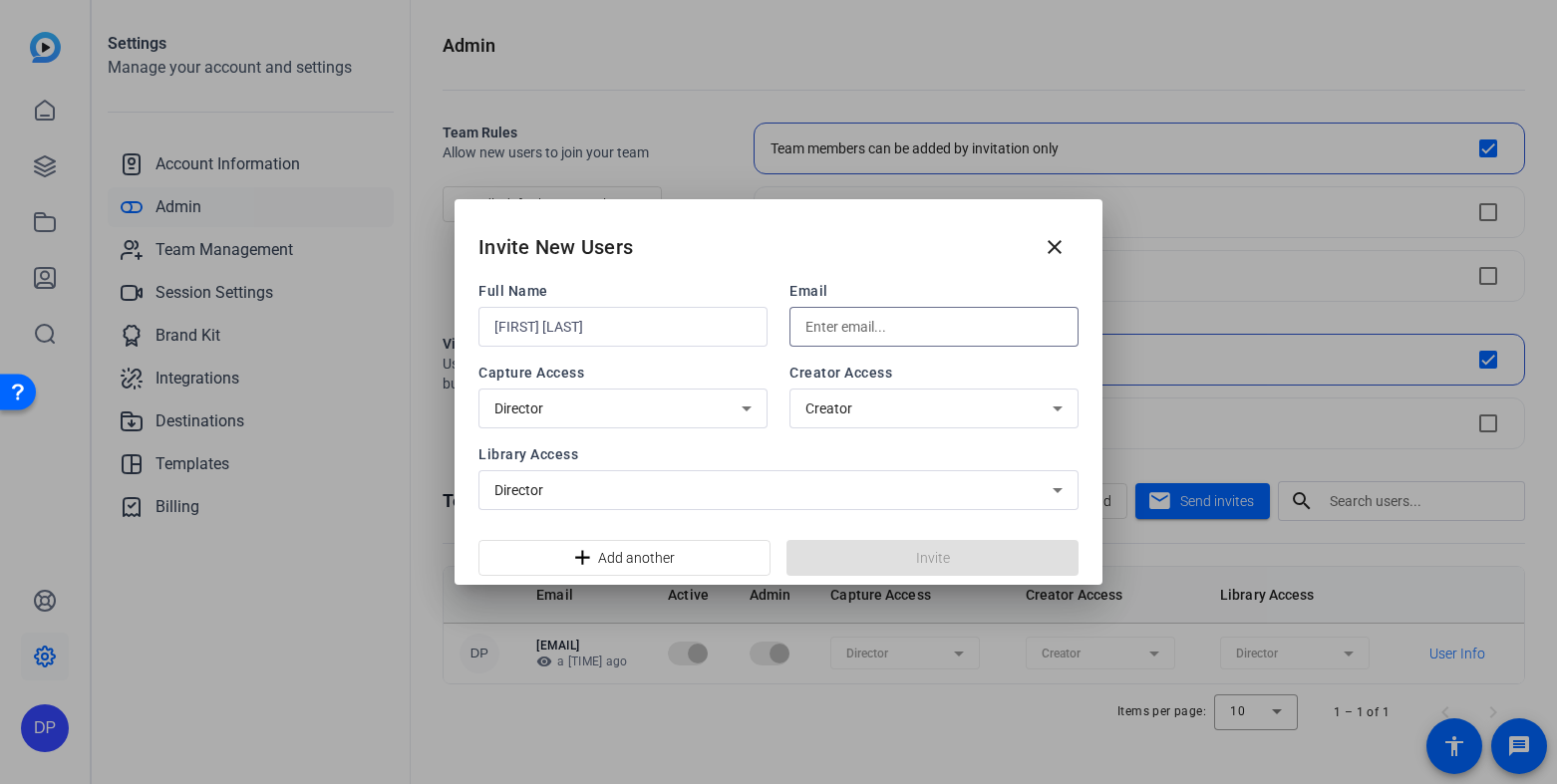 click at bounding box center (934, 327) 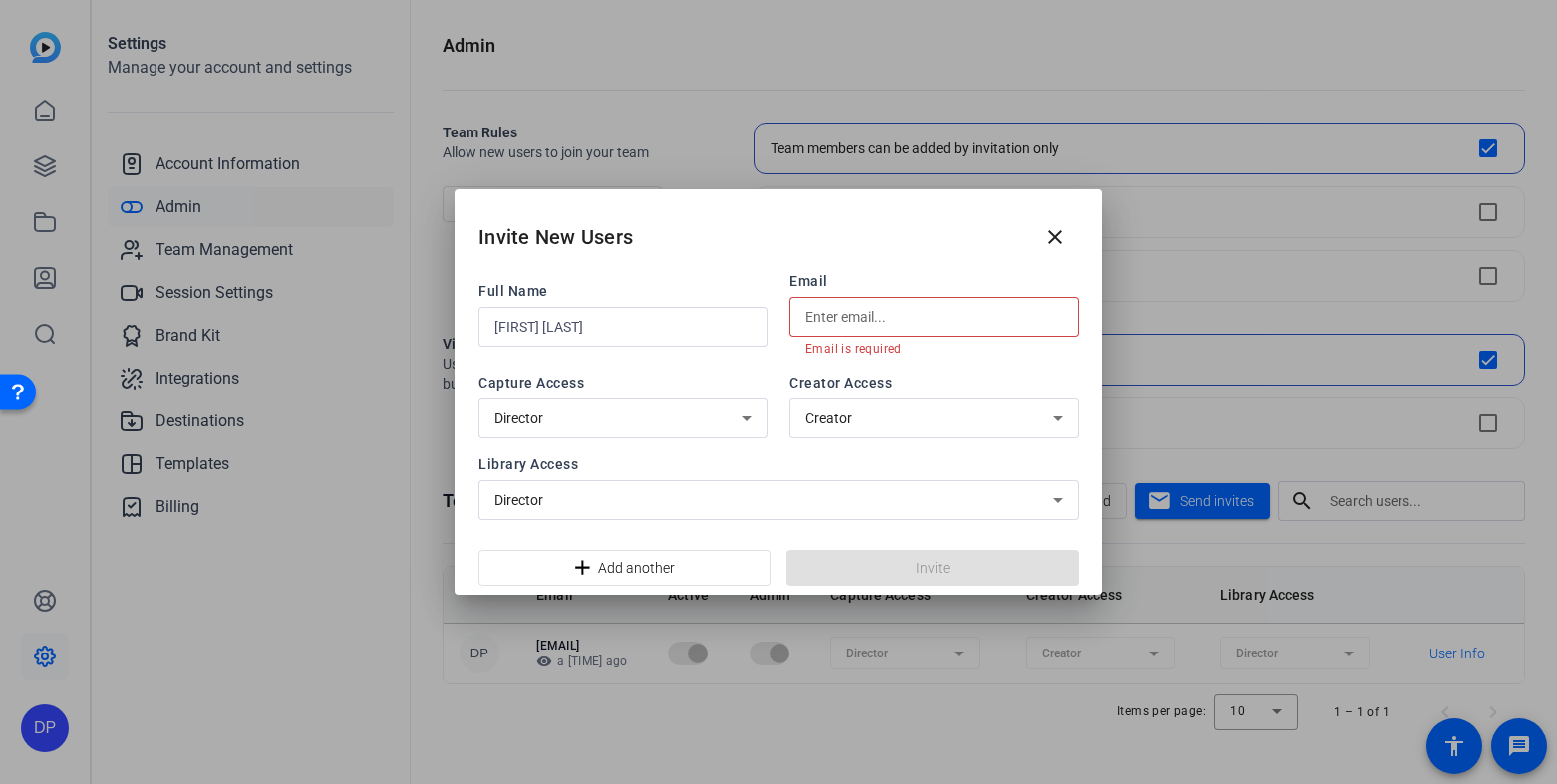 click at bounding box center [934, 317] 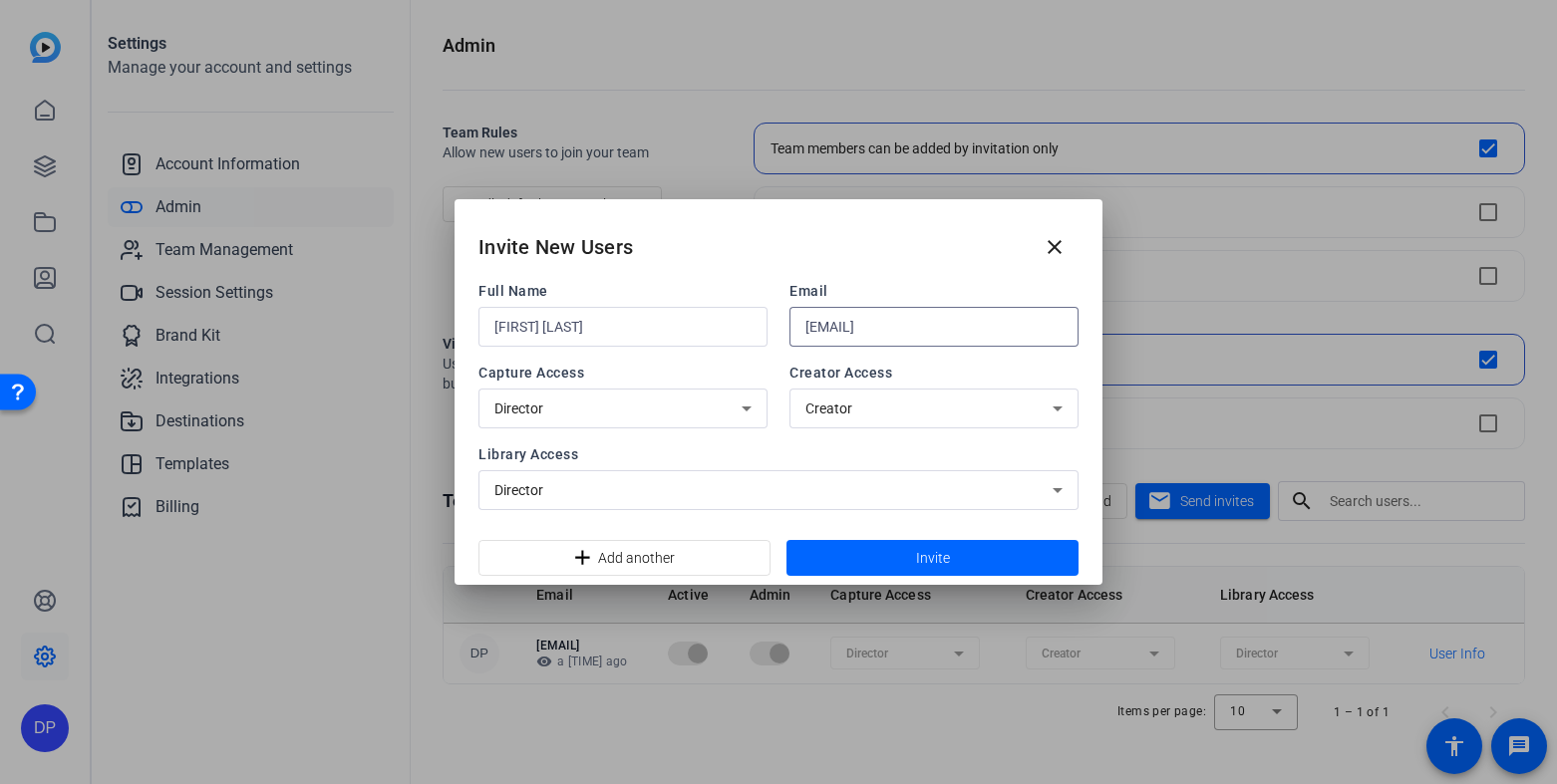 type on "greg.houser@capitalone.com" 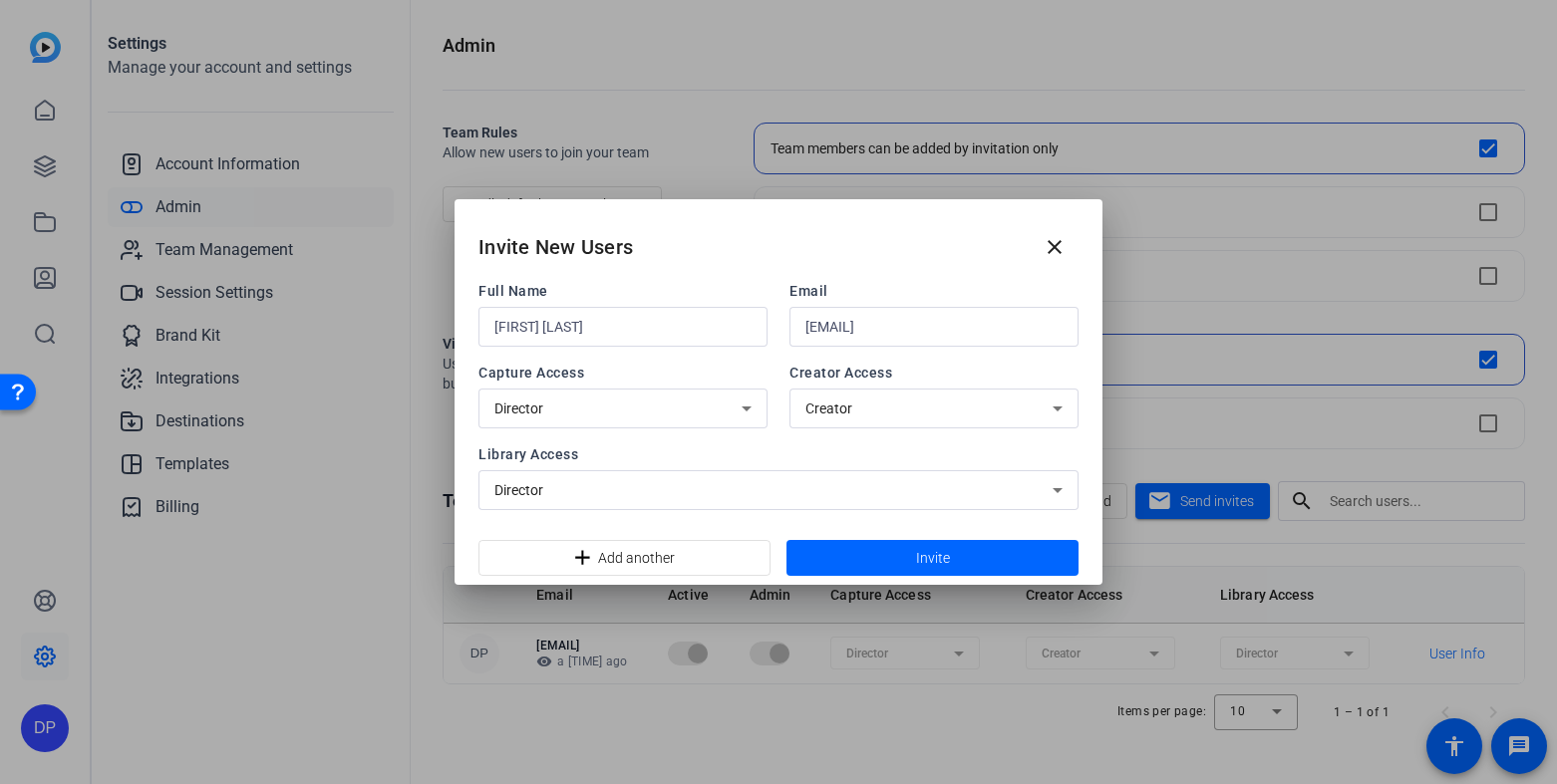 click on "Director" at bounding box center [623, 408] 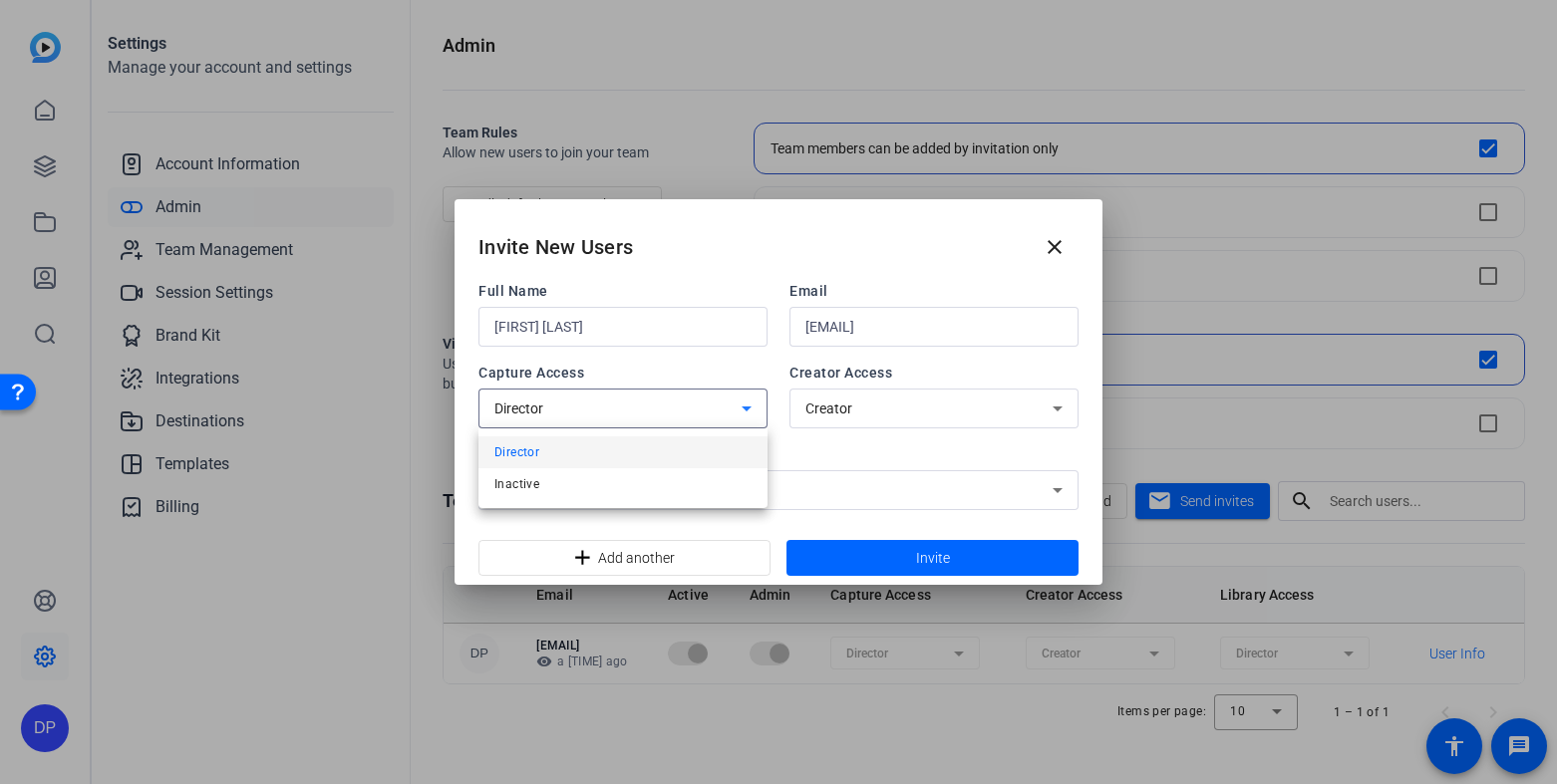 click on "Director" at bounding box center (623, 452) 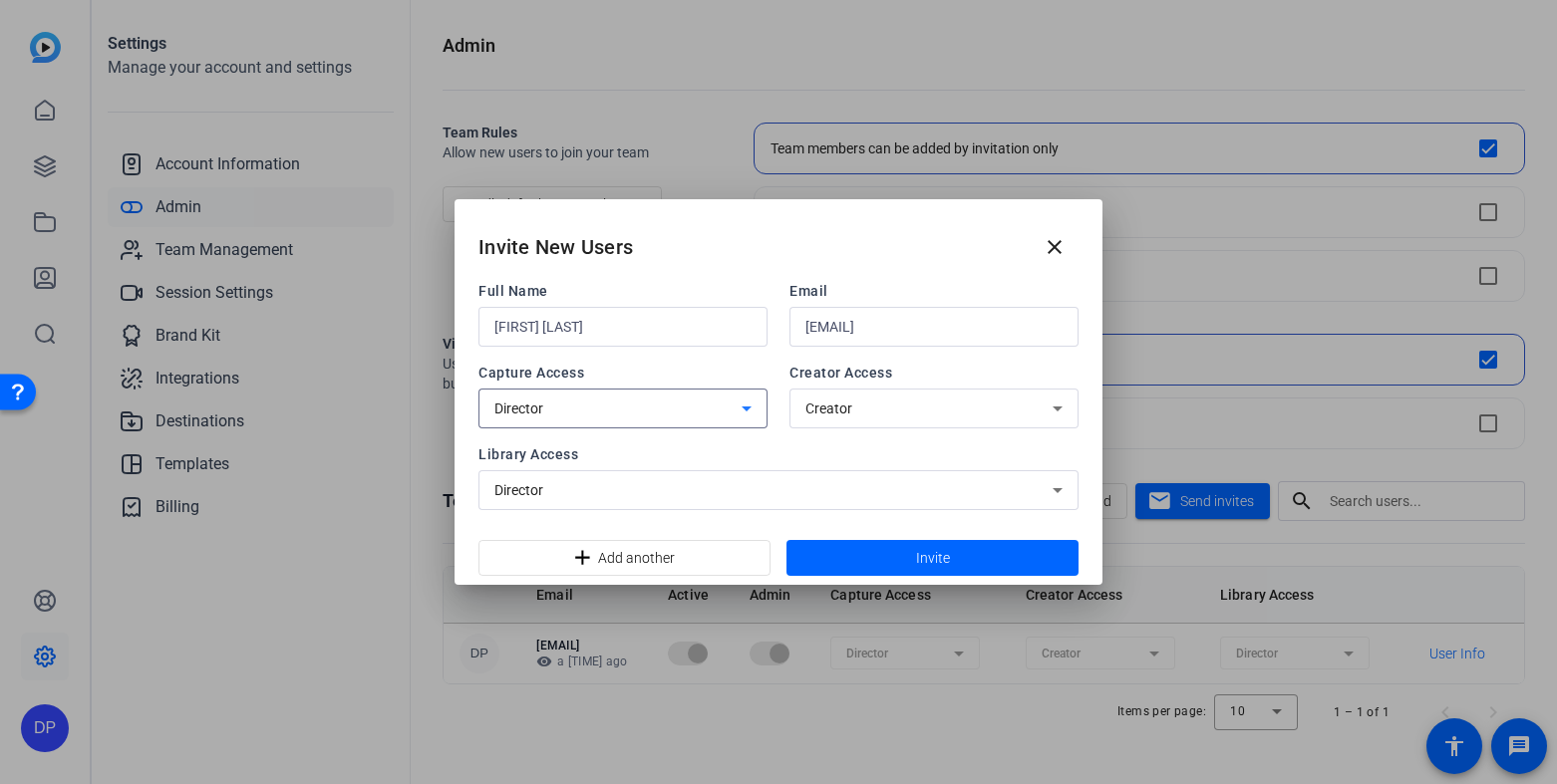 click on "Creator" at bounding box center (929, 408) 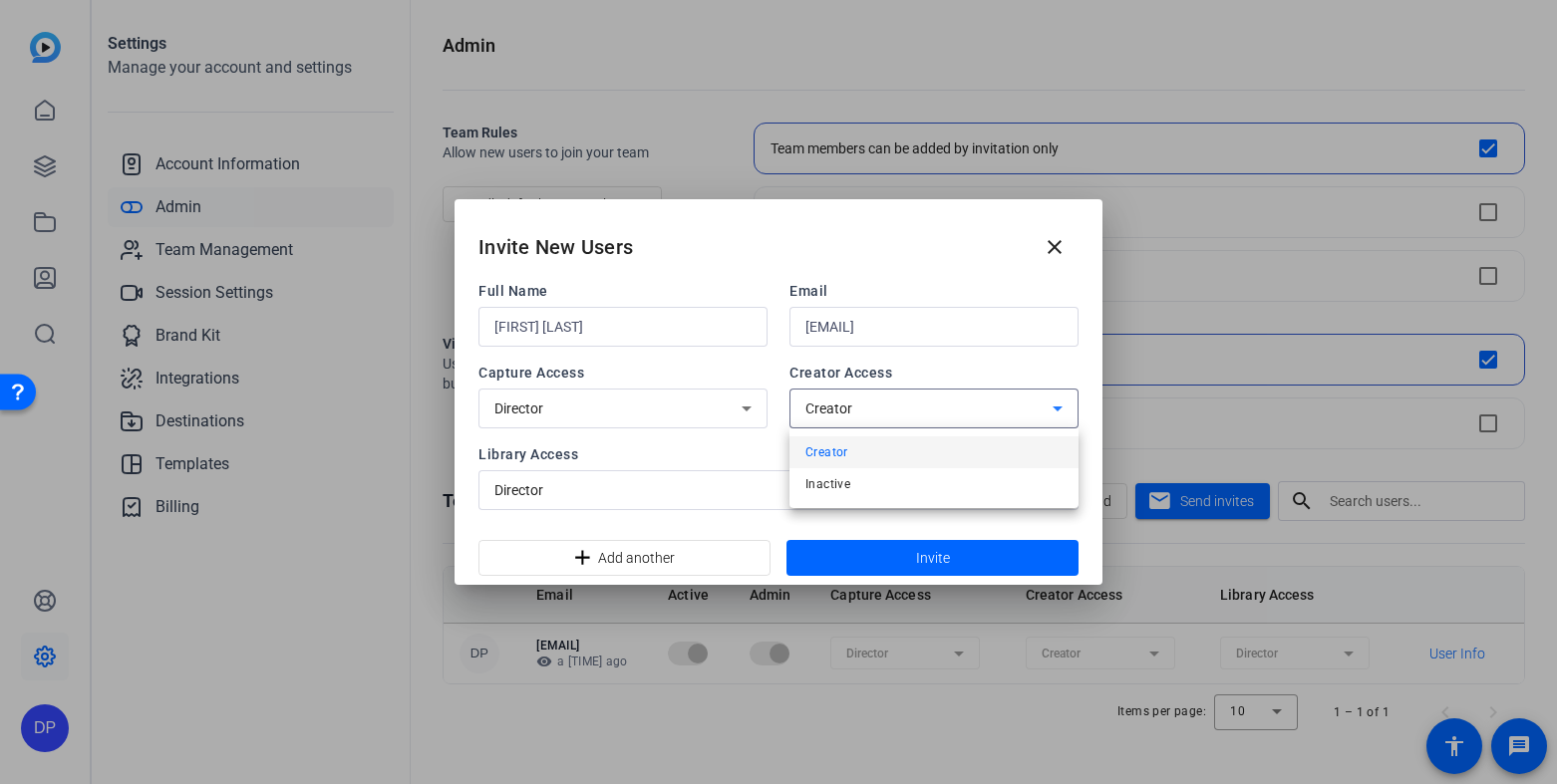 click on "Creator" at bounding box center (826, 452) 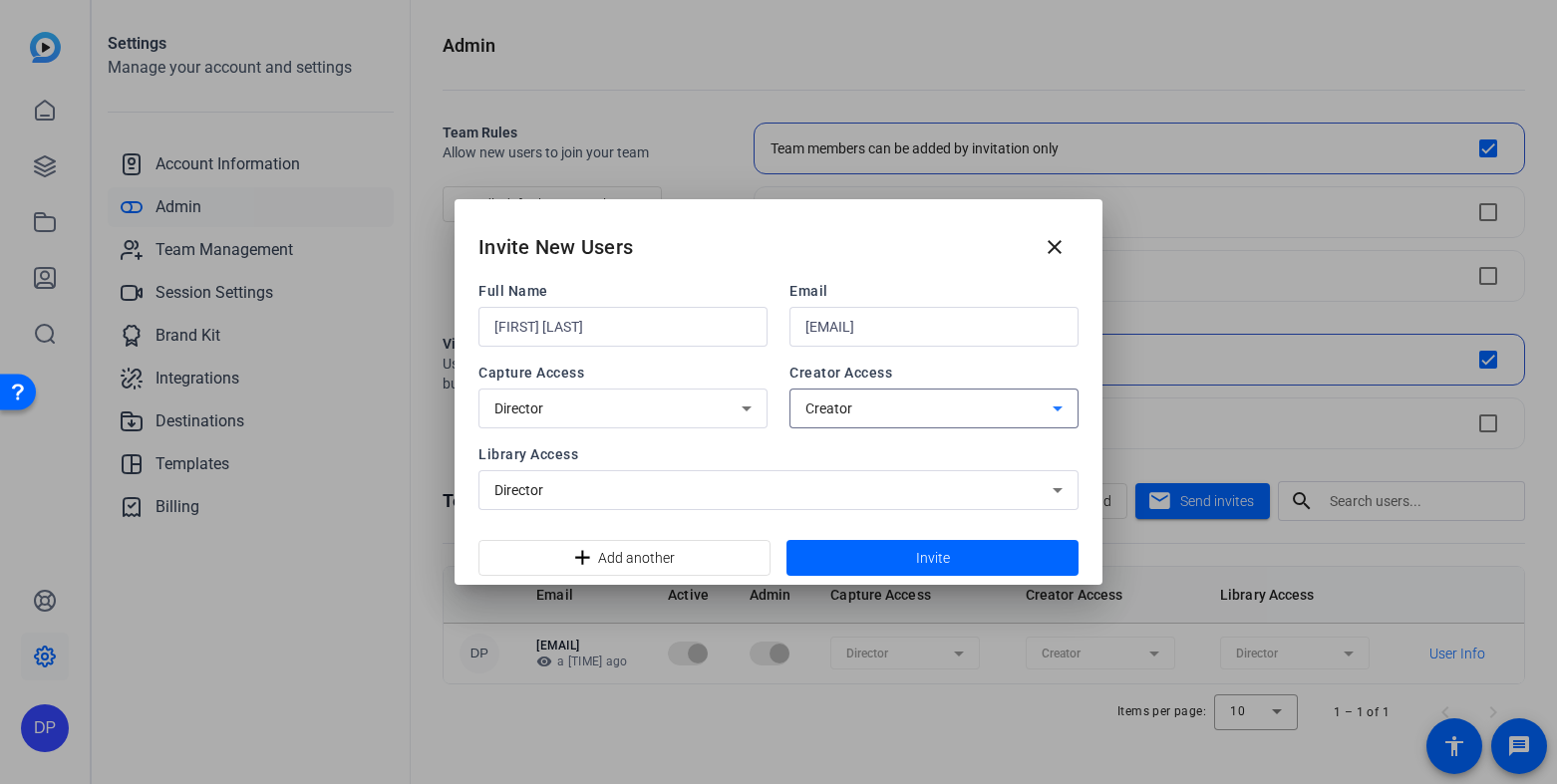 click on "Director" at bounding box center (774, 490) 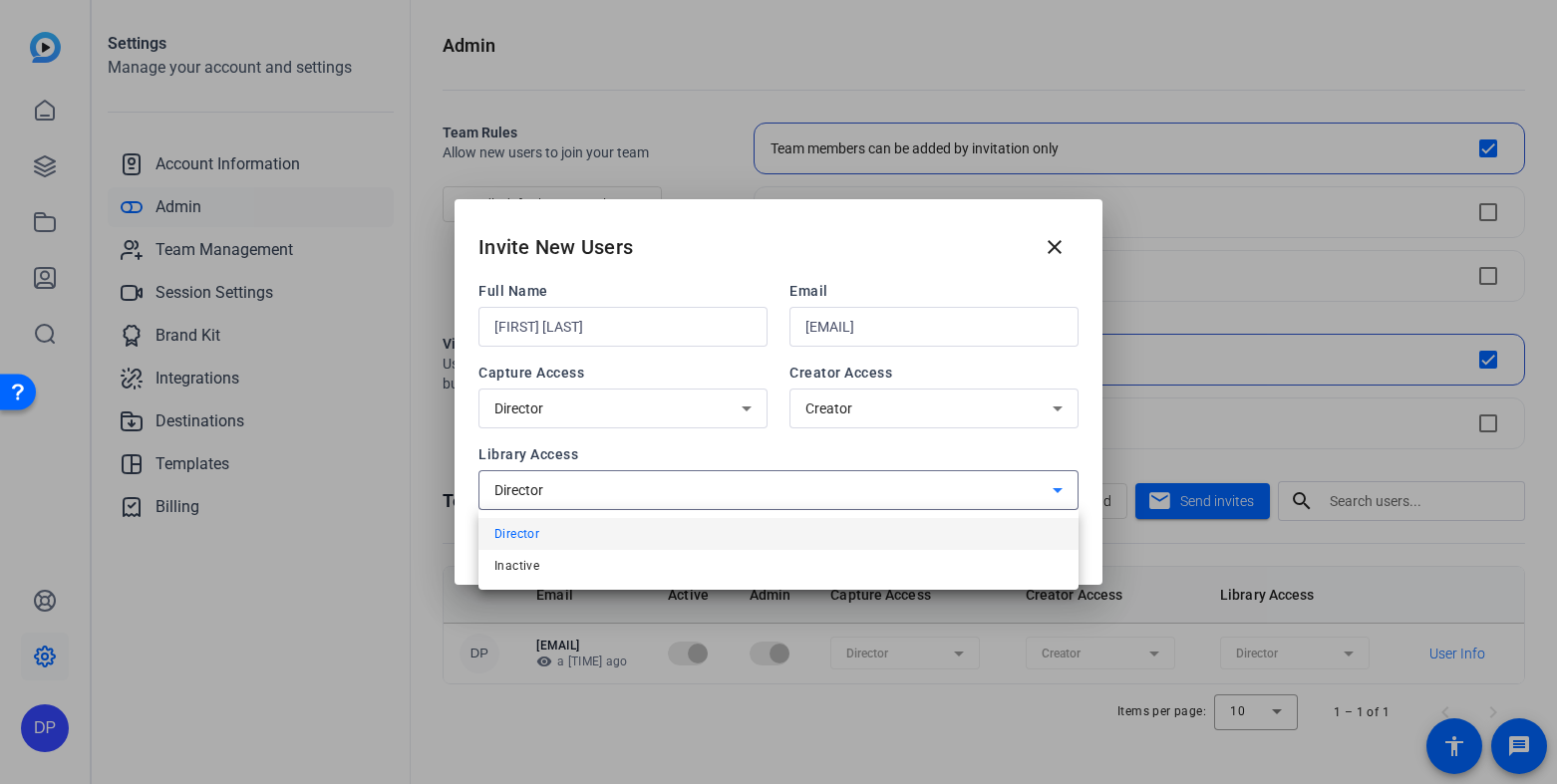 click at bounding box center [778, 392] 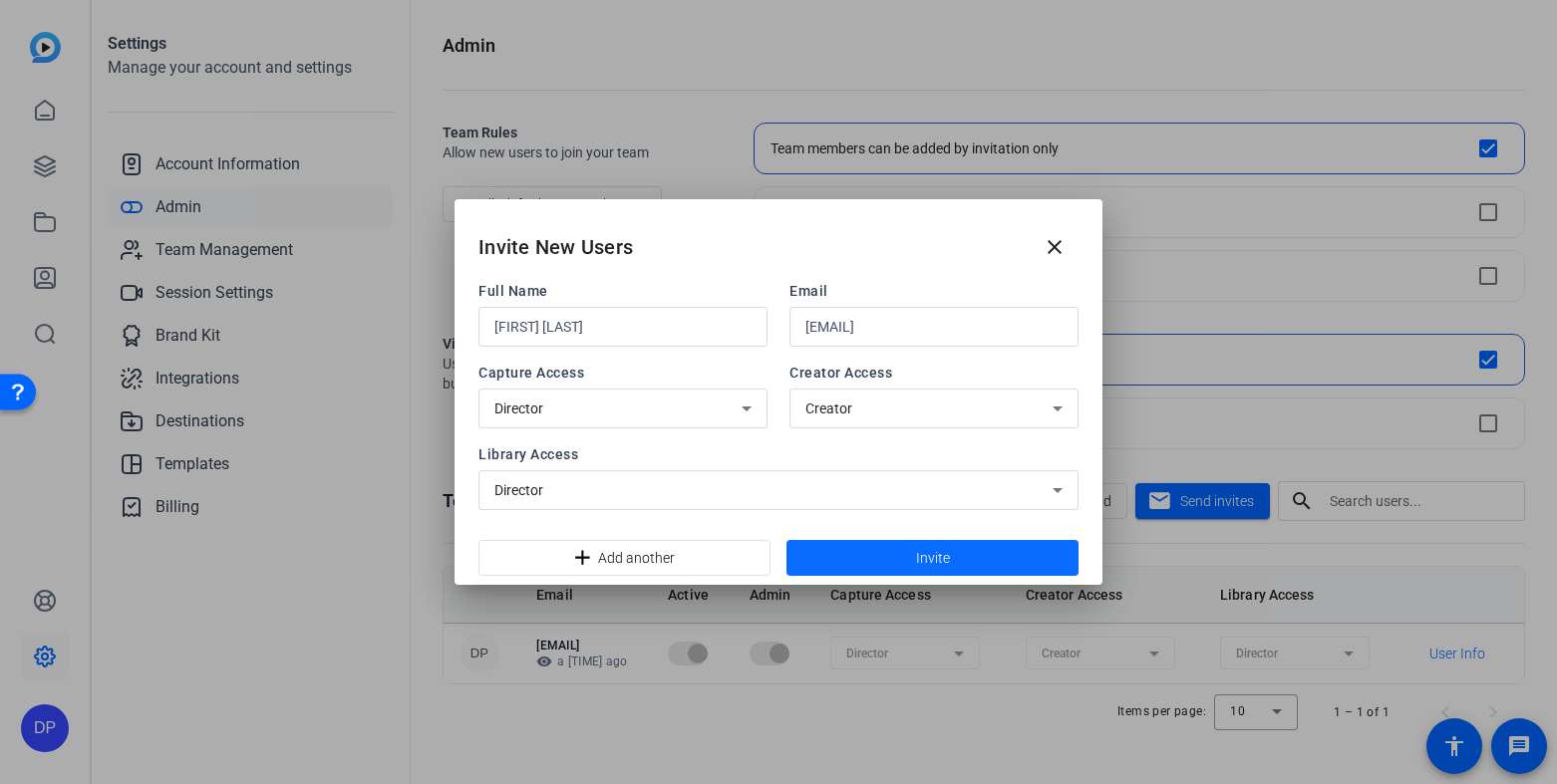 click at bounding box center (932, 558) 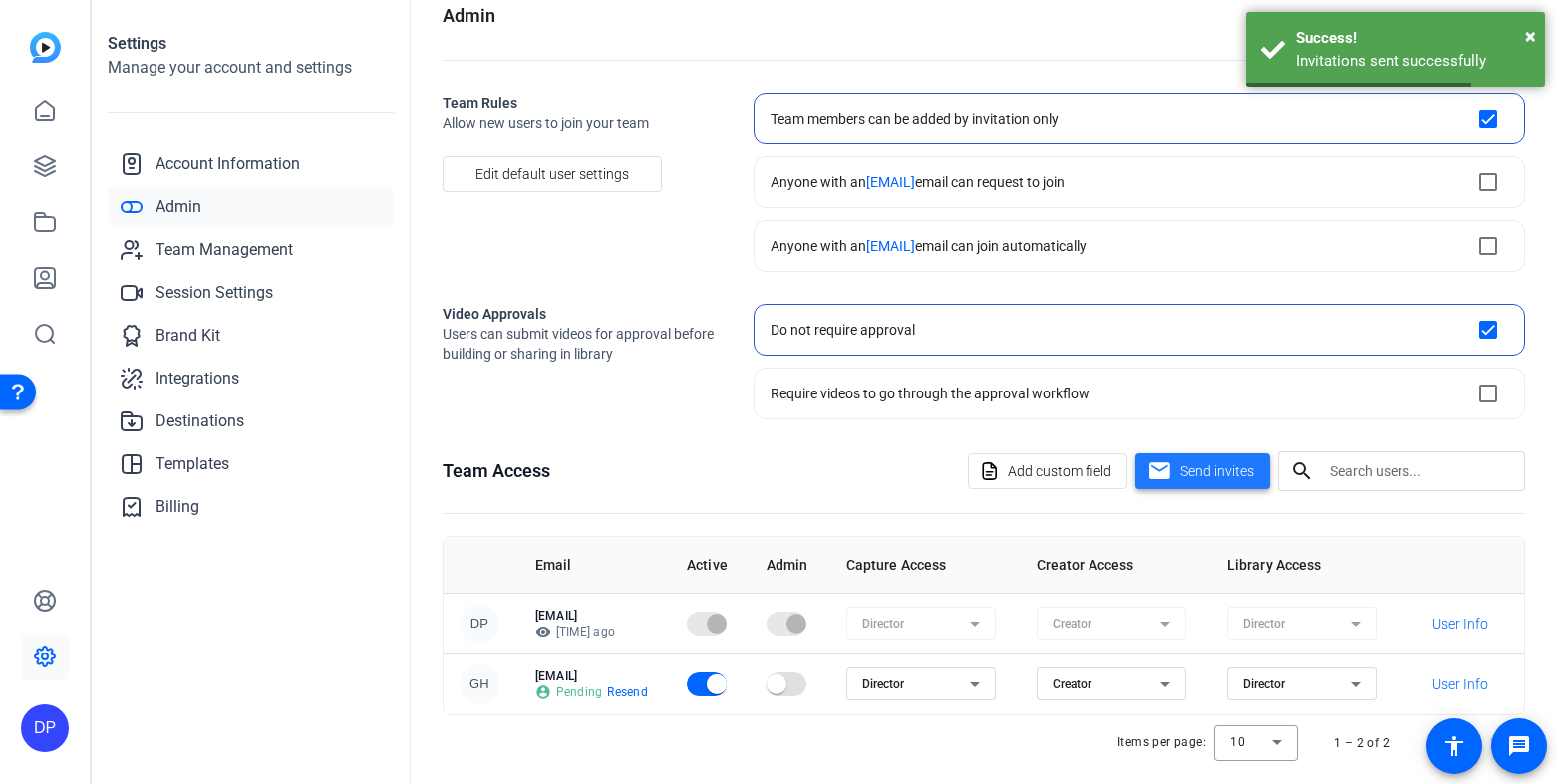 scroll, scrollTop: 48, scrollLeft: 0, axis: vertical 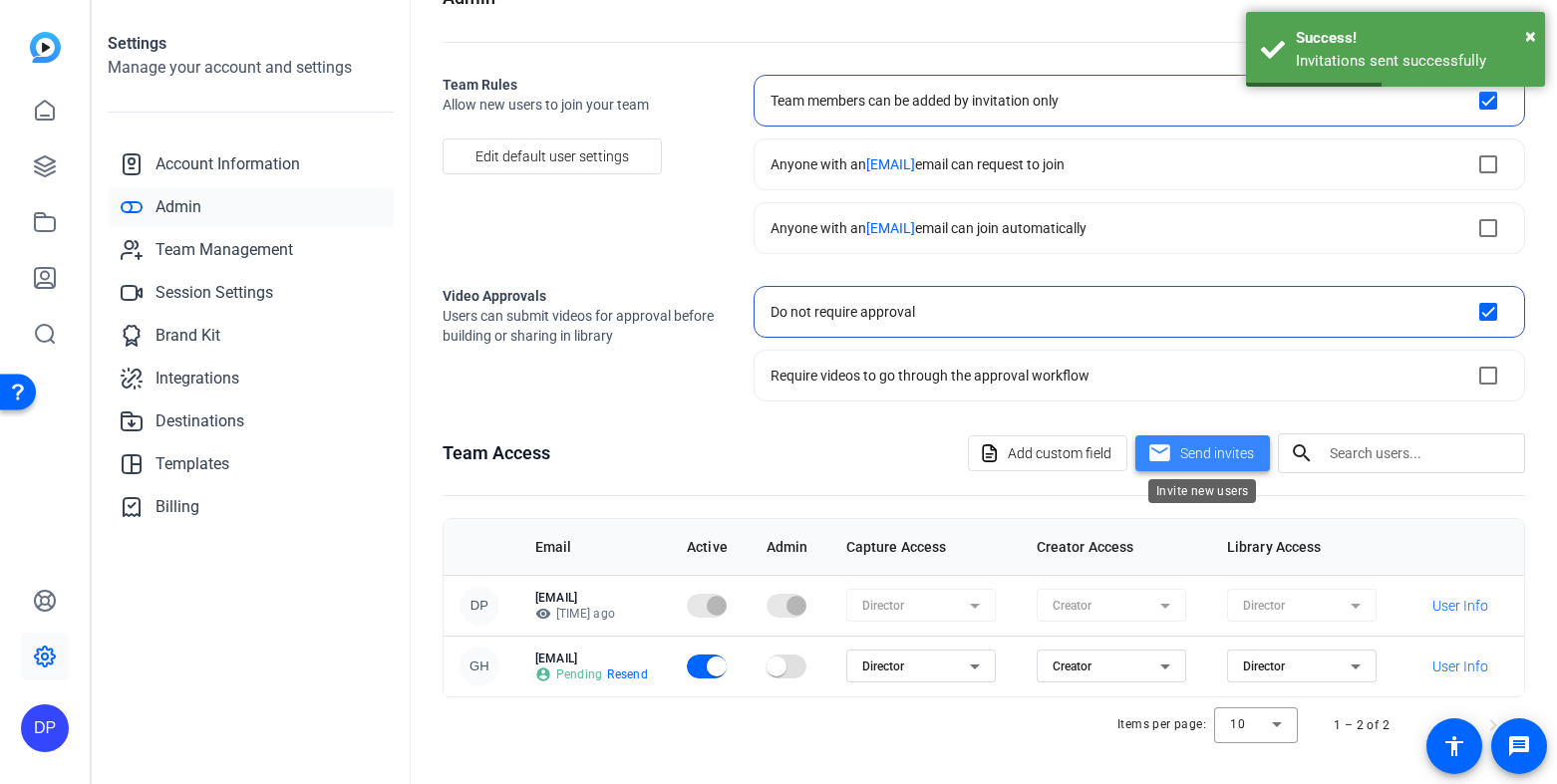 click on "Send invites" 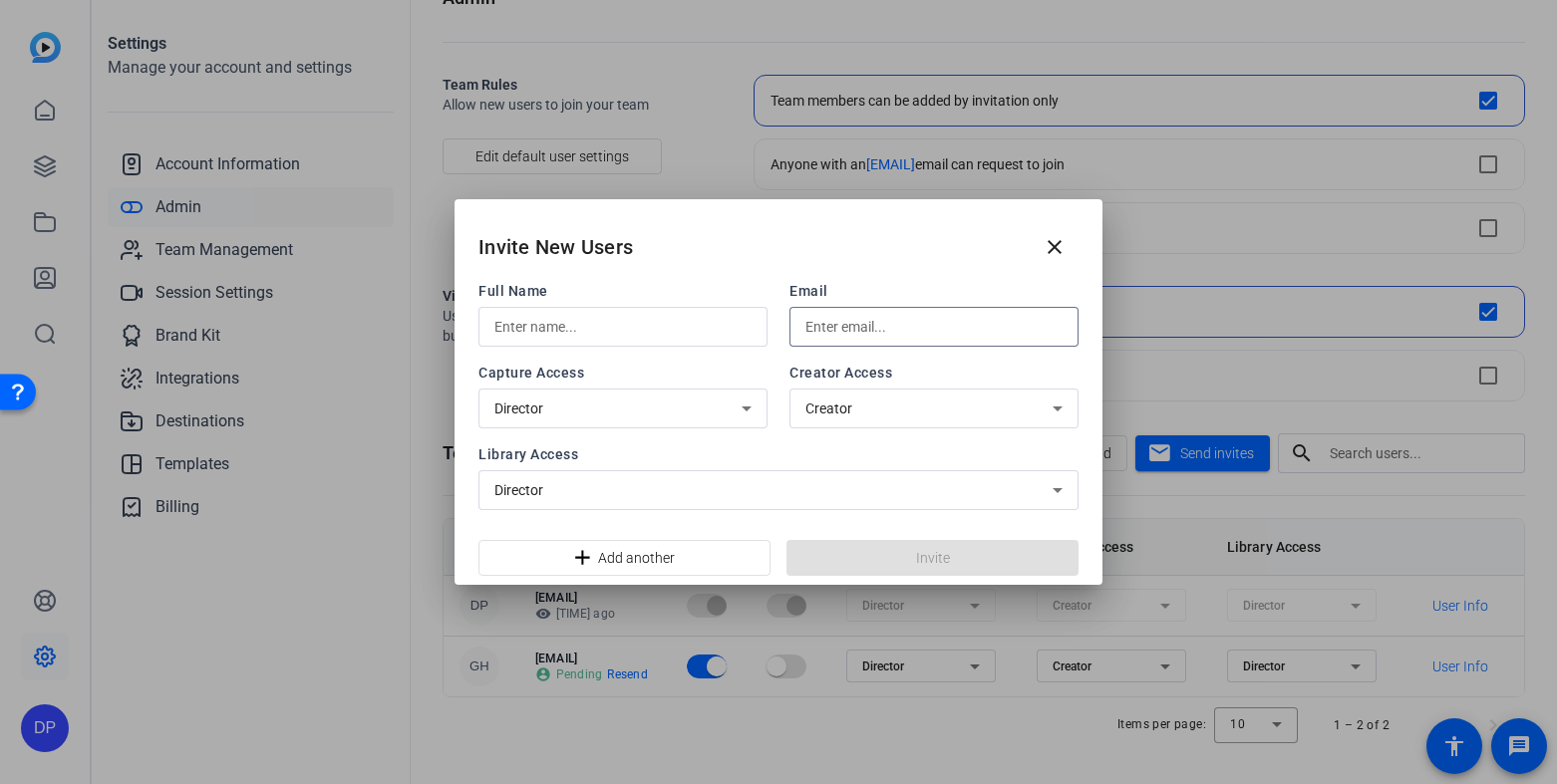 click at bounding box center [934, 327] 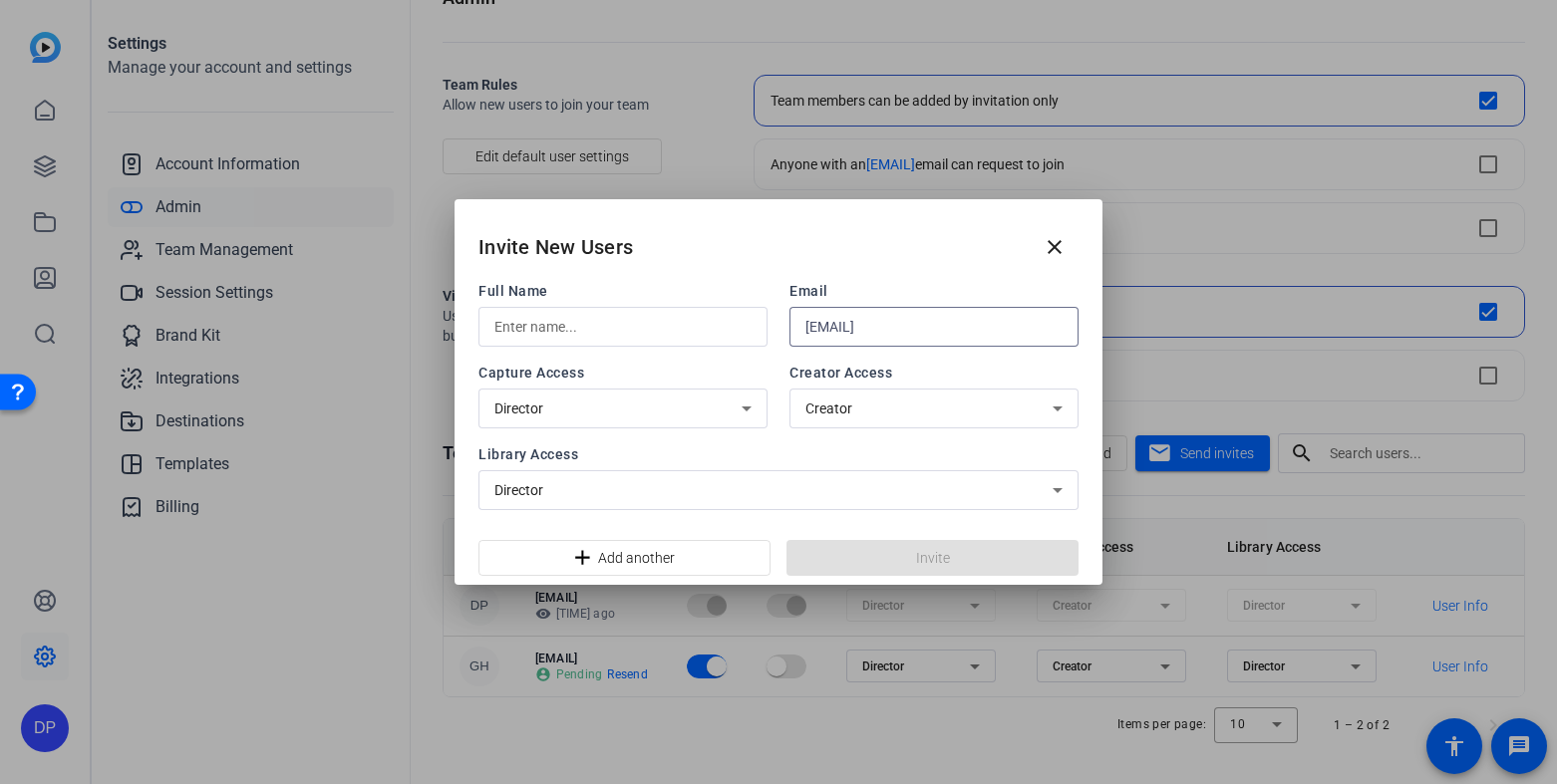 type on "alexander.belgrave@capitalone.com" 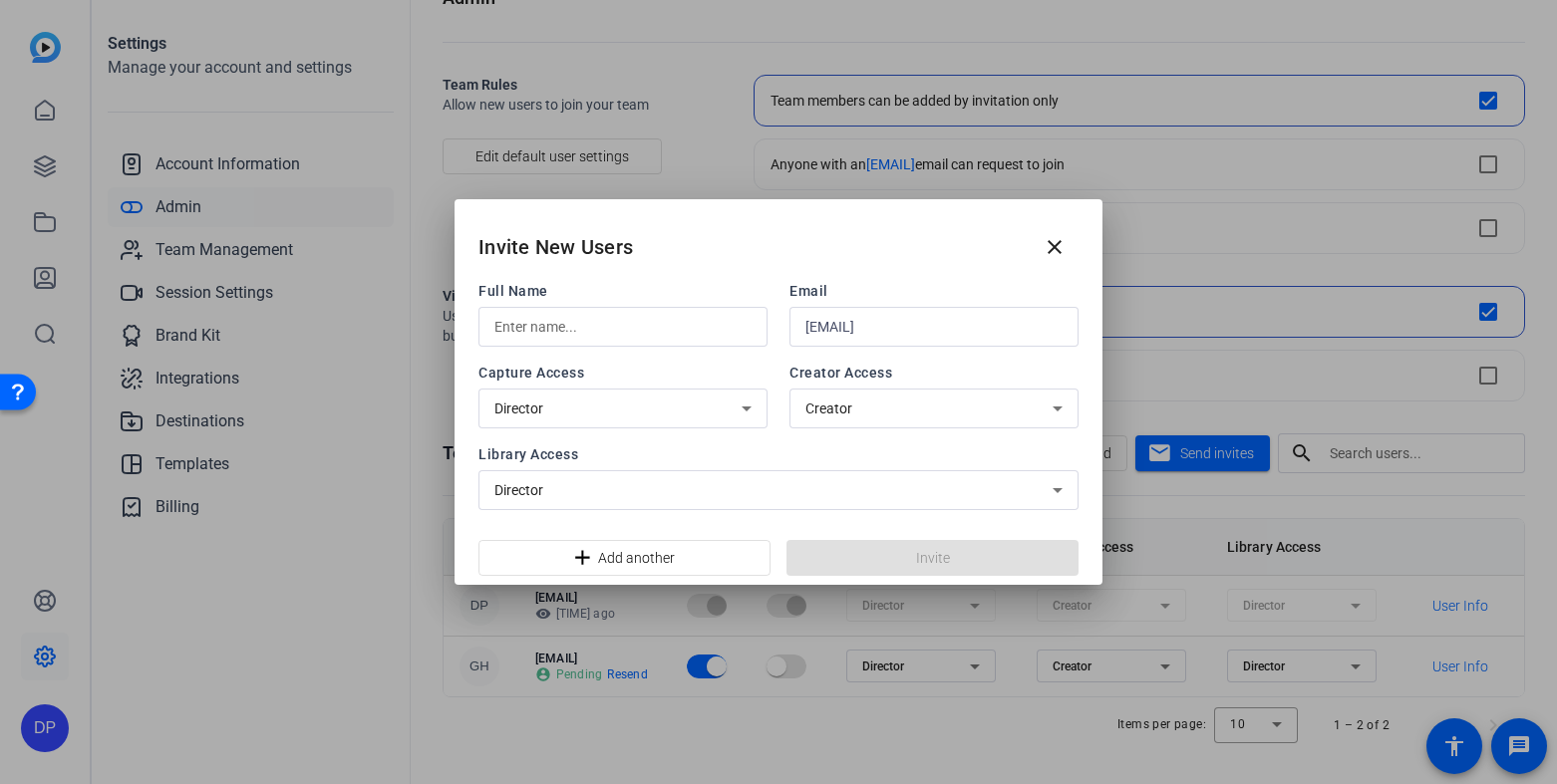 click at bounding box center [623, 327] 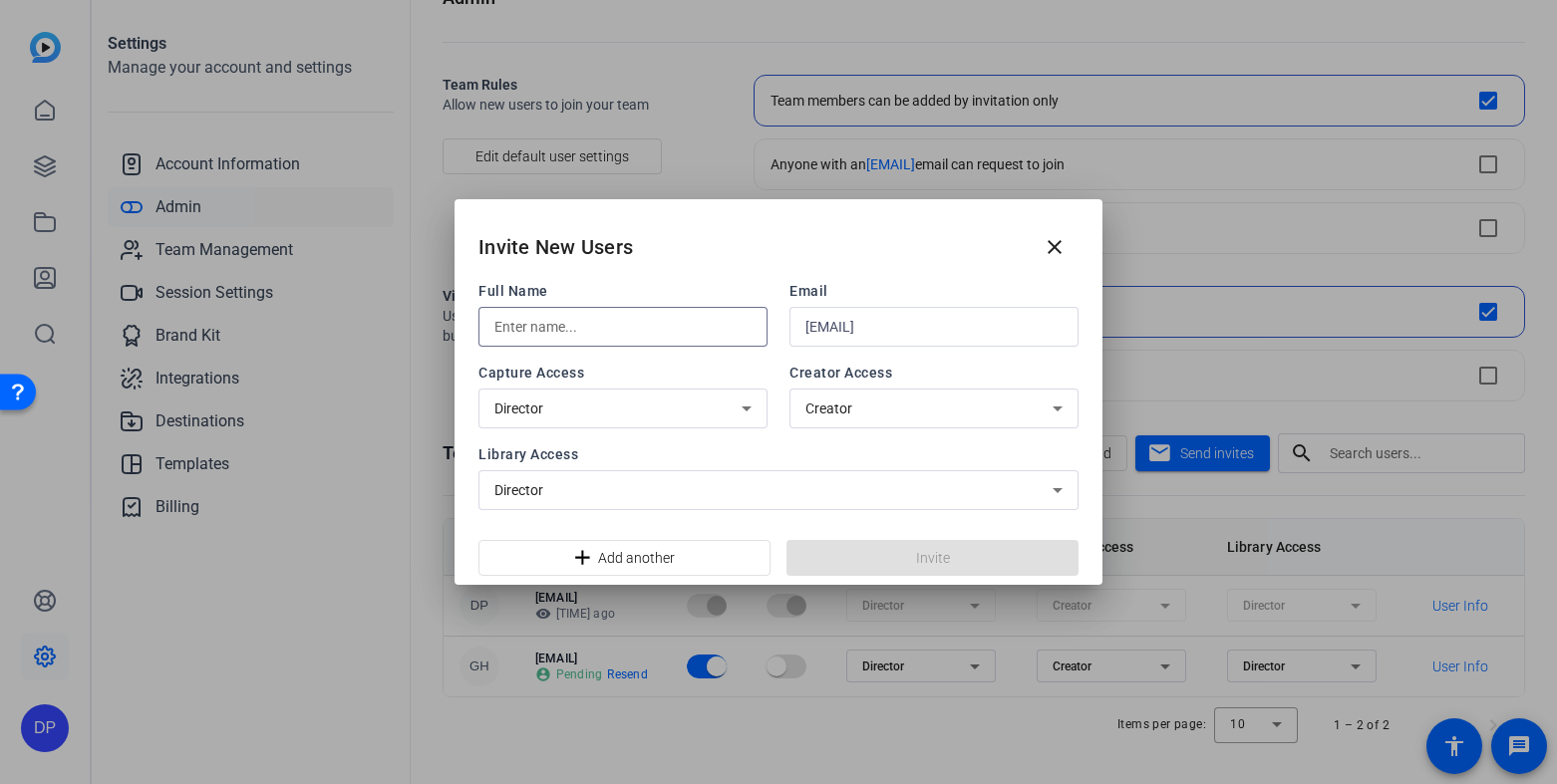 paste on "Alex Belgrave" 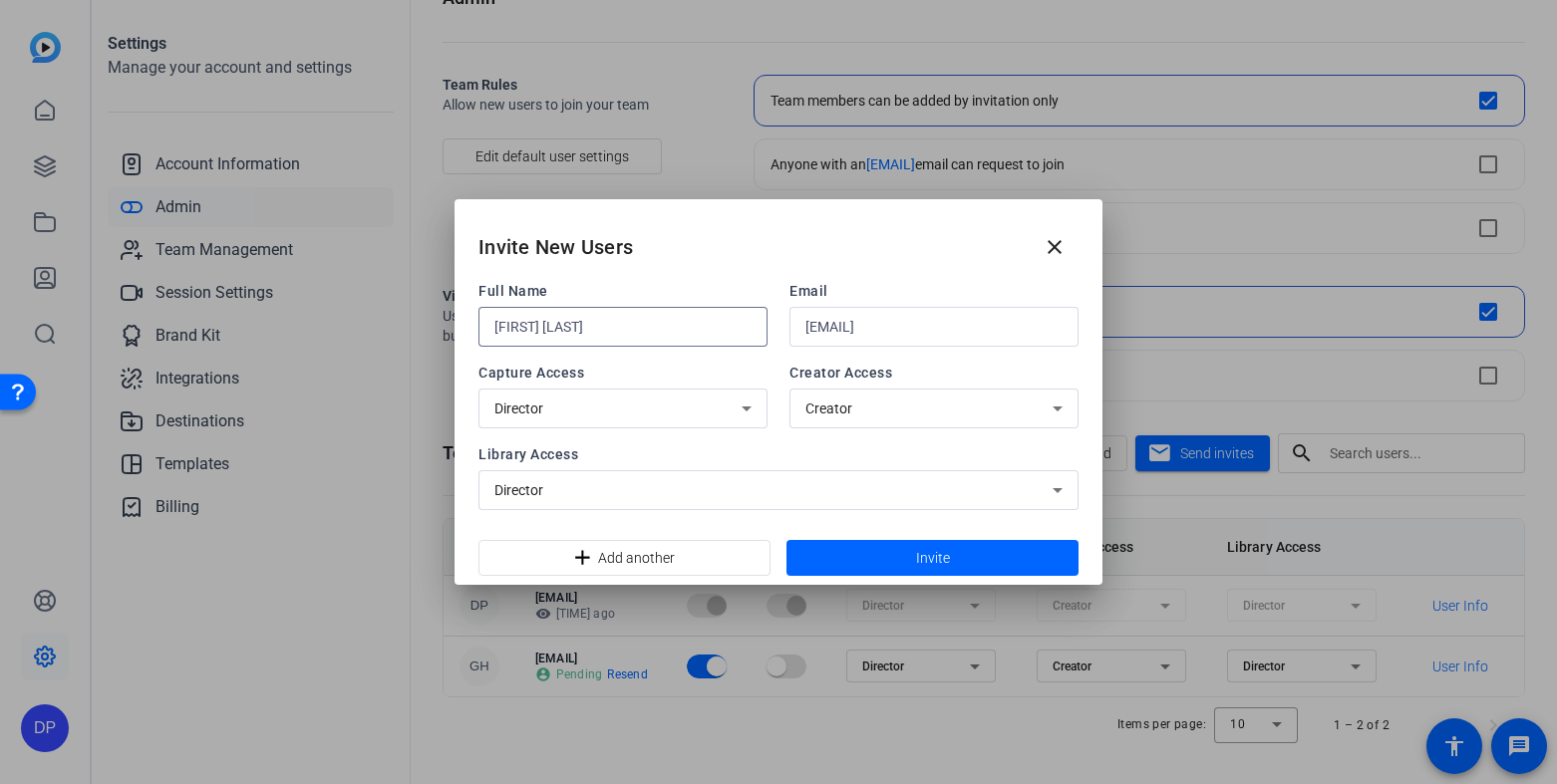 click on "Alex Belgrave" at bounding box center [623, 327] 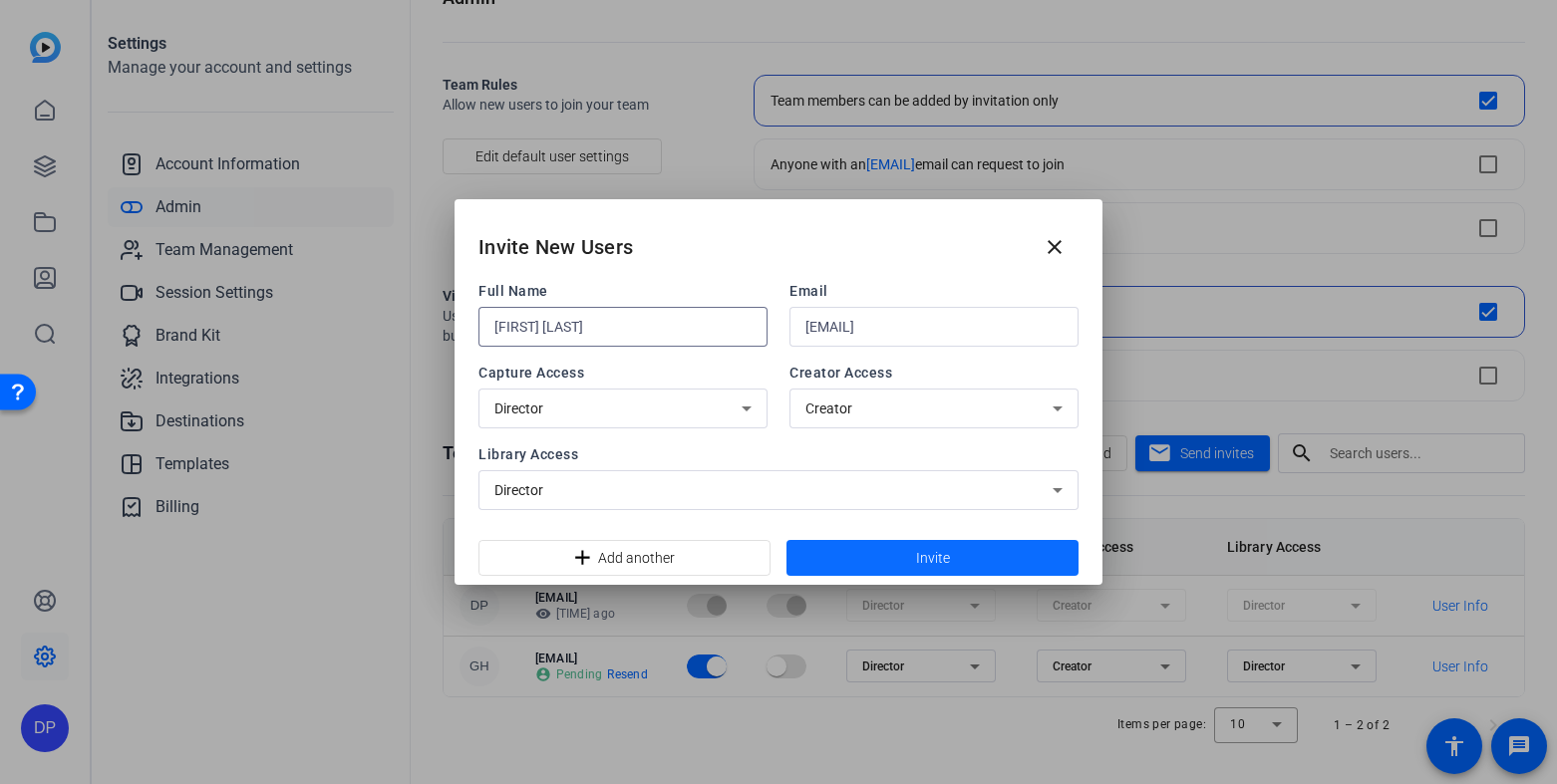 type on "Alex Belgrave" 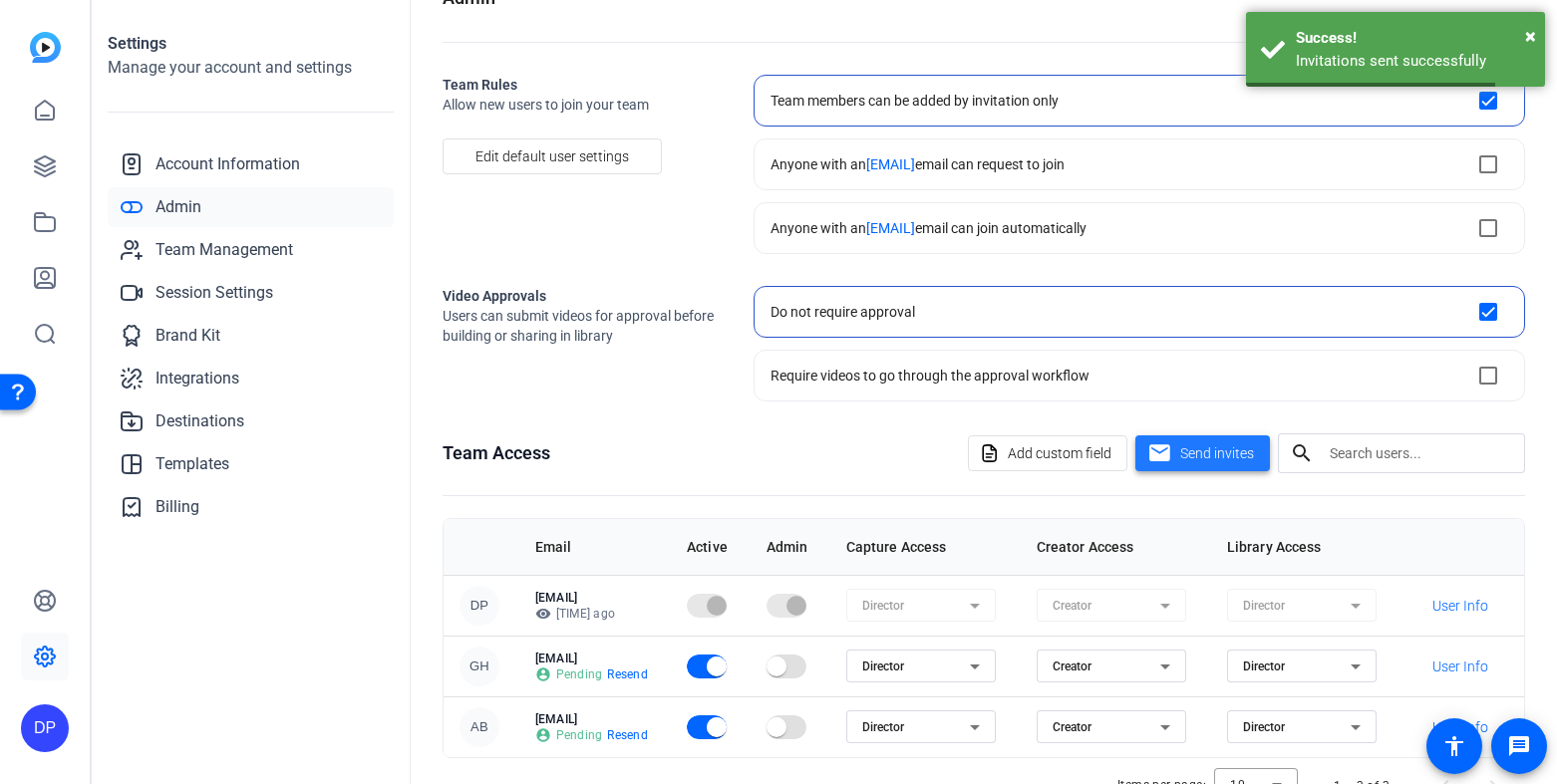 scroll, scrollTop: 109, scrollLeft: 0, axis: vertical 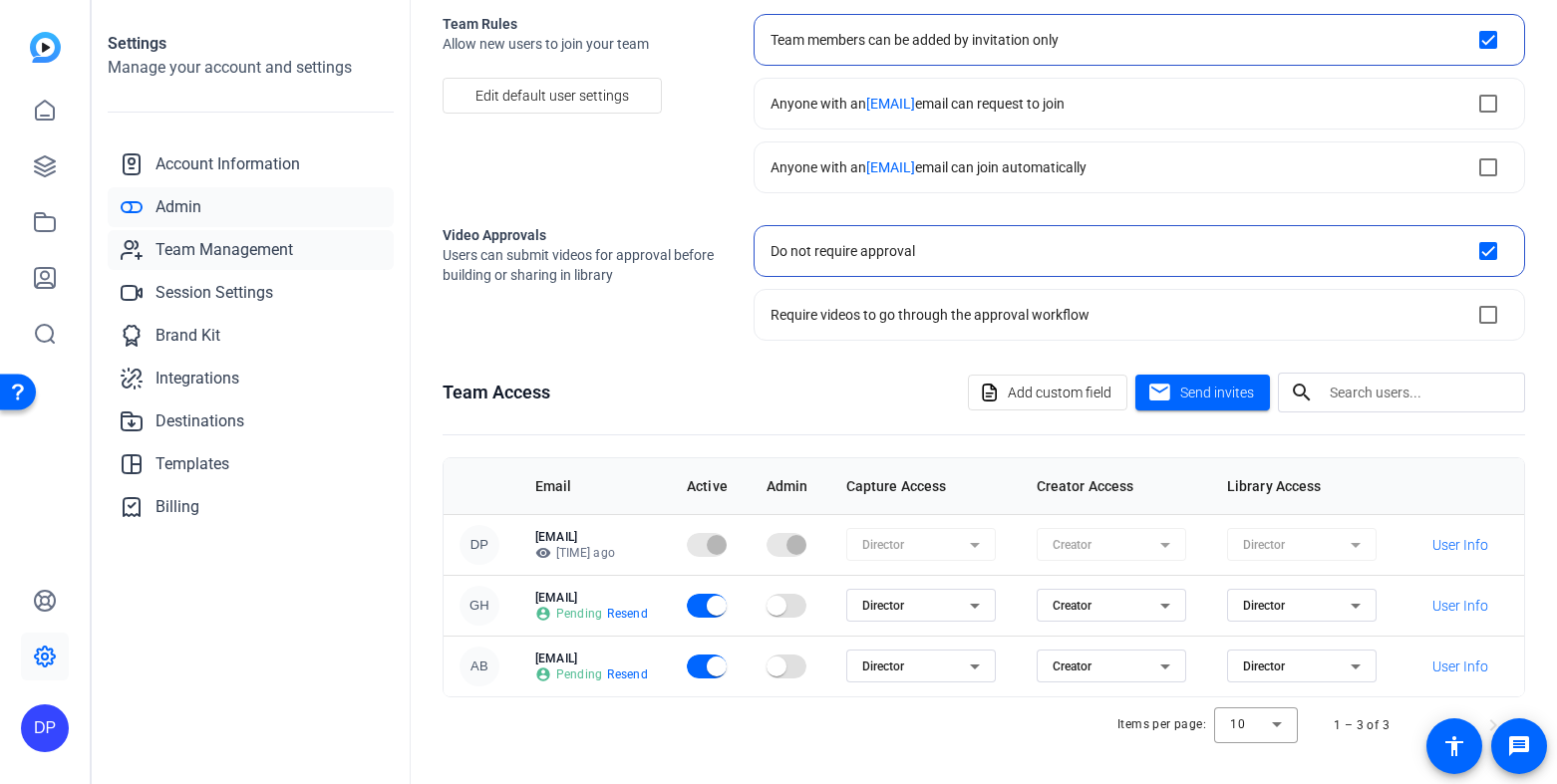 click on "Team Management" 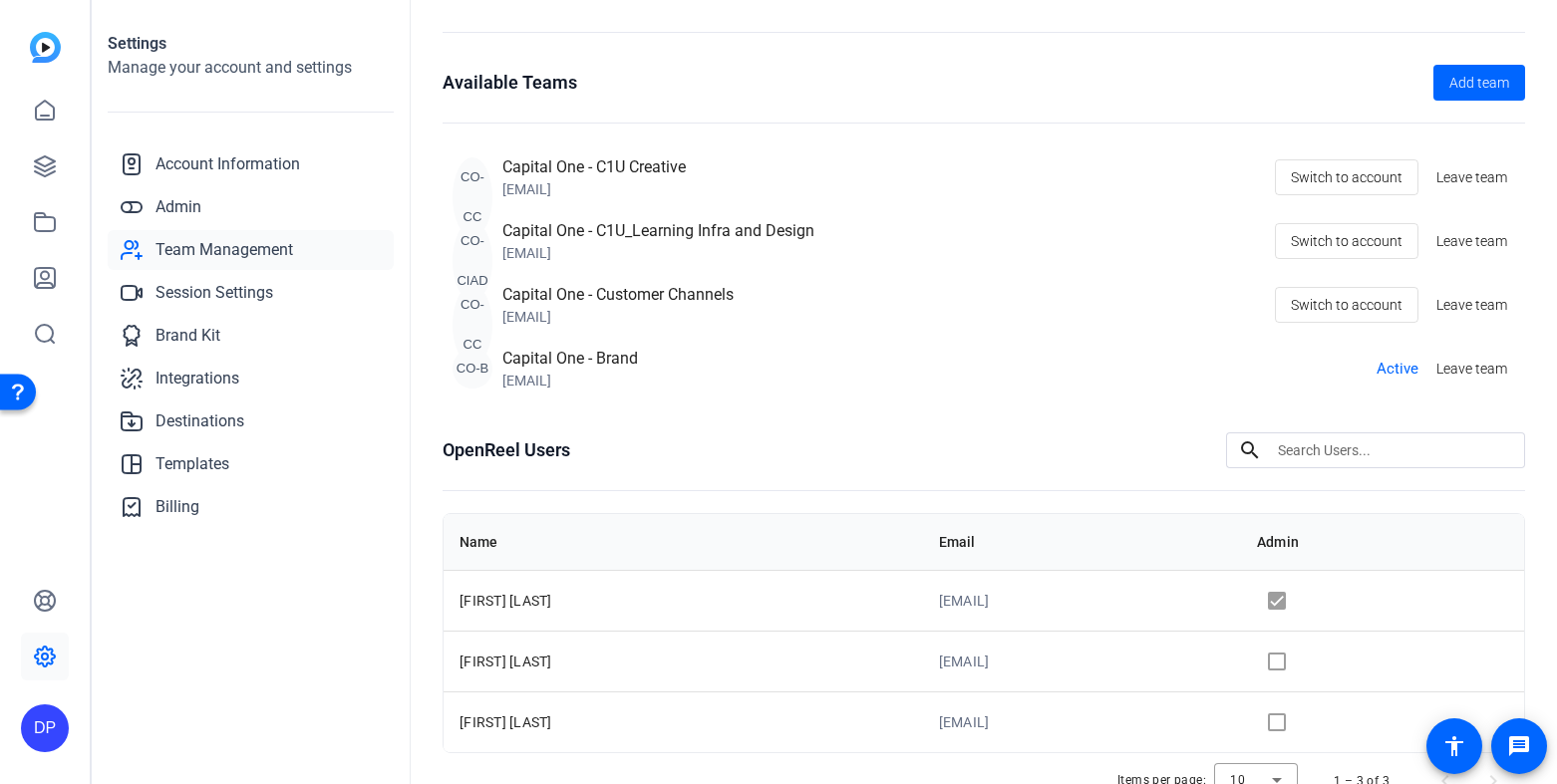 scroll, scrollTop: 63, scrollLeft: 0, axis: vertical 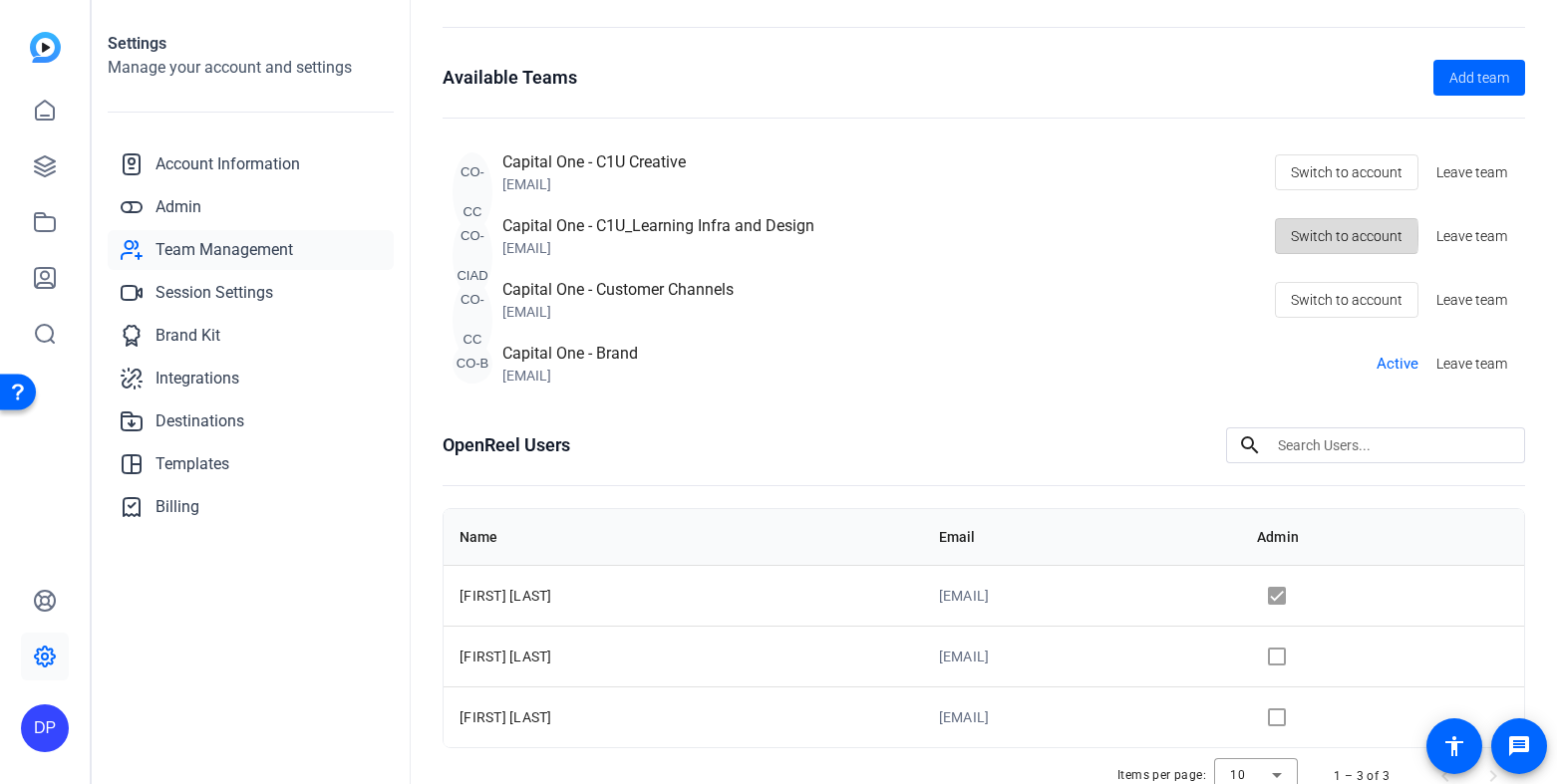 click on "Switch to account" 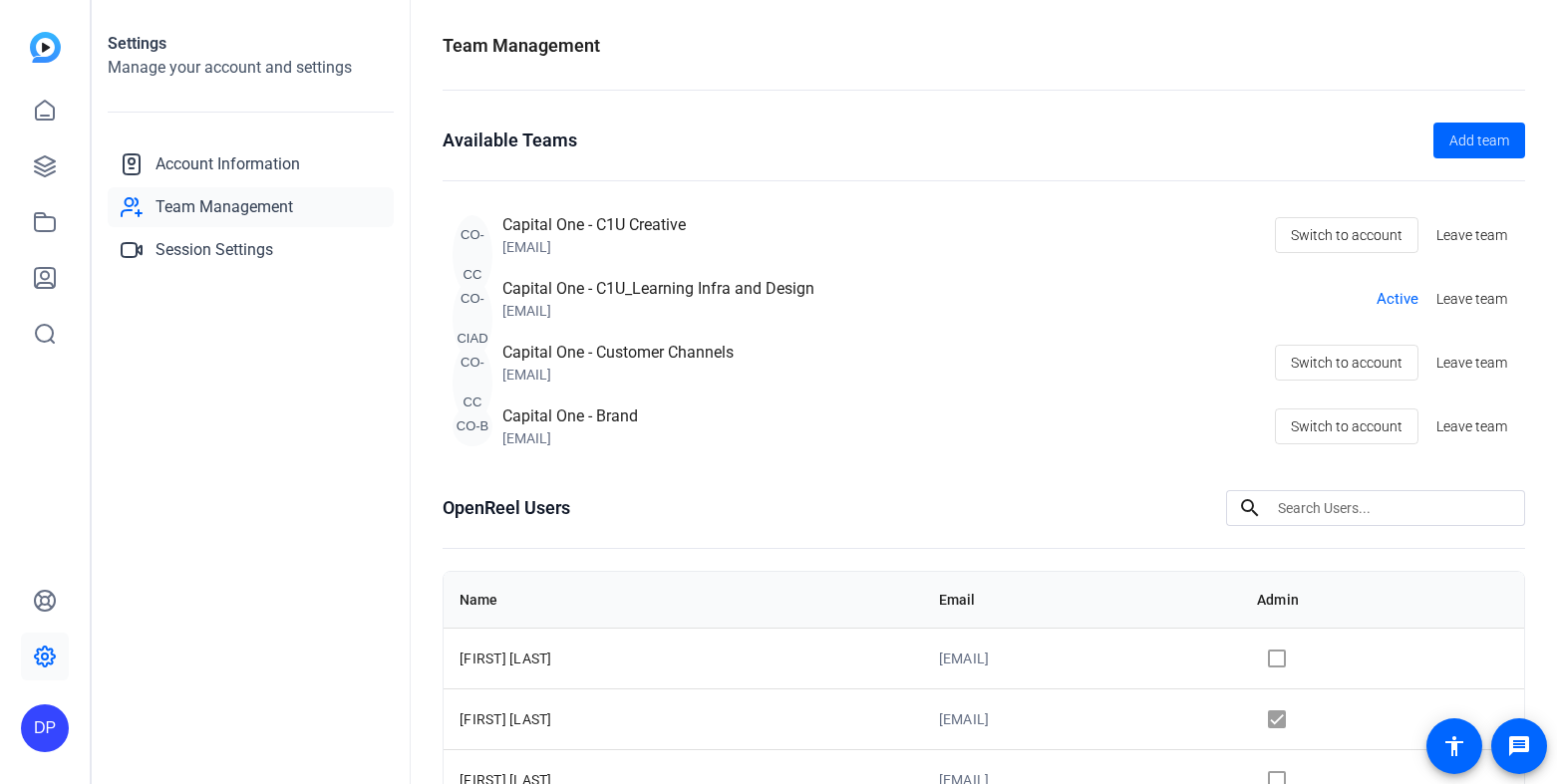 scroll, scrollTop: 0, scrollLeft: 0, axis: both 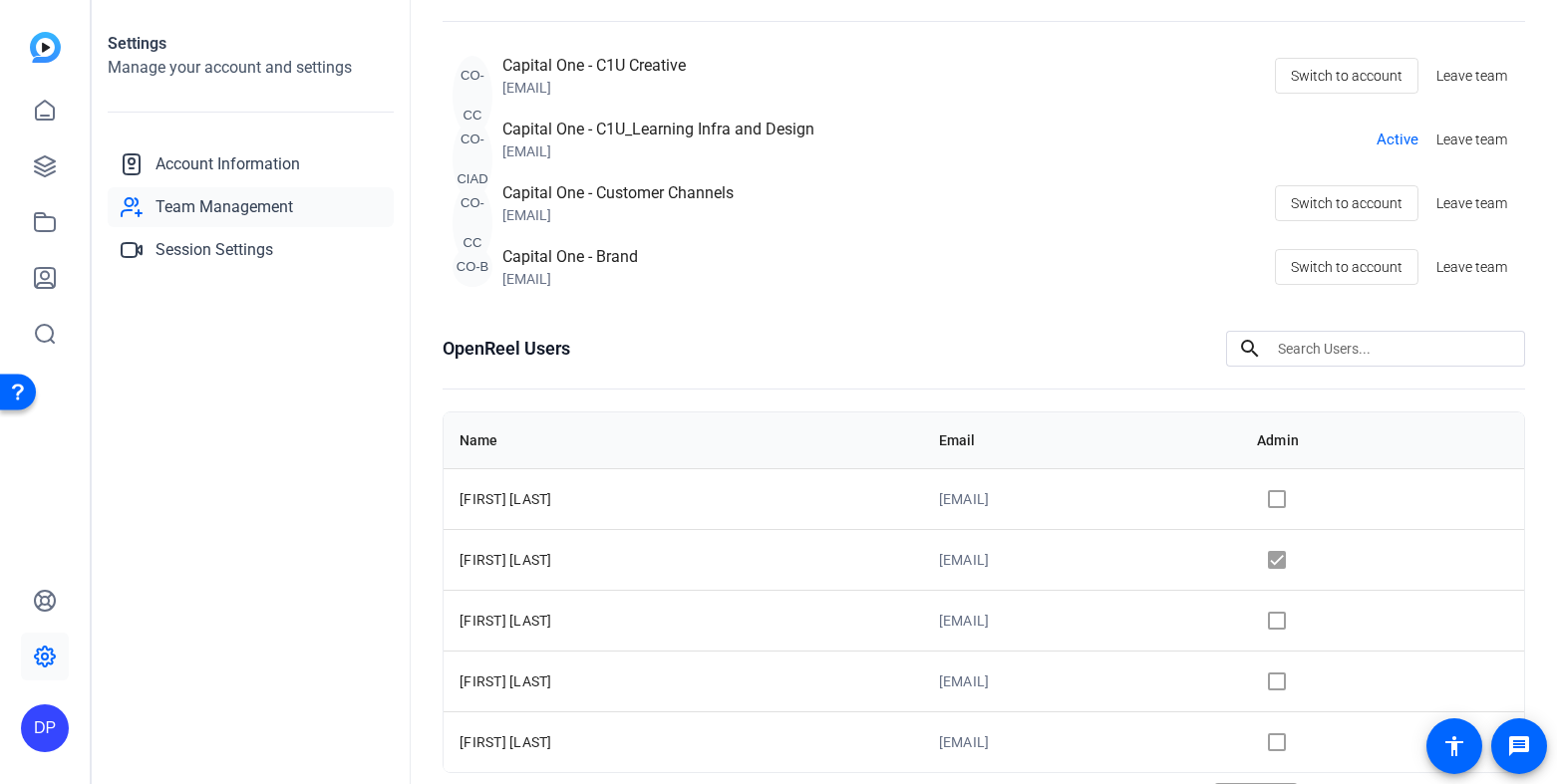 click 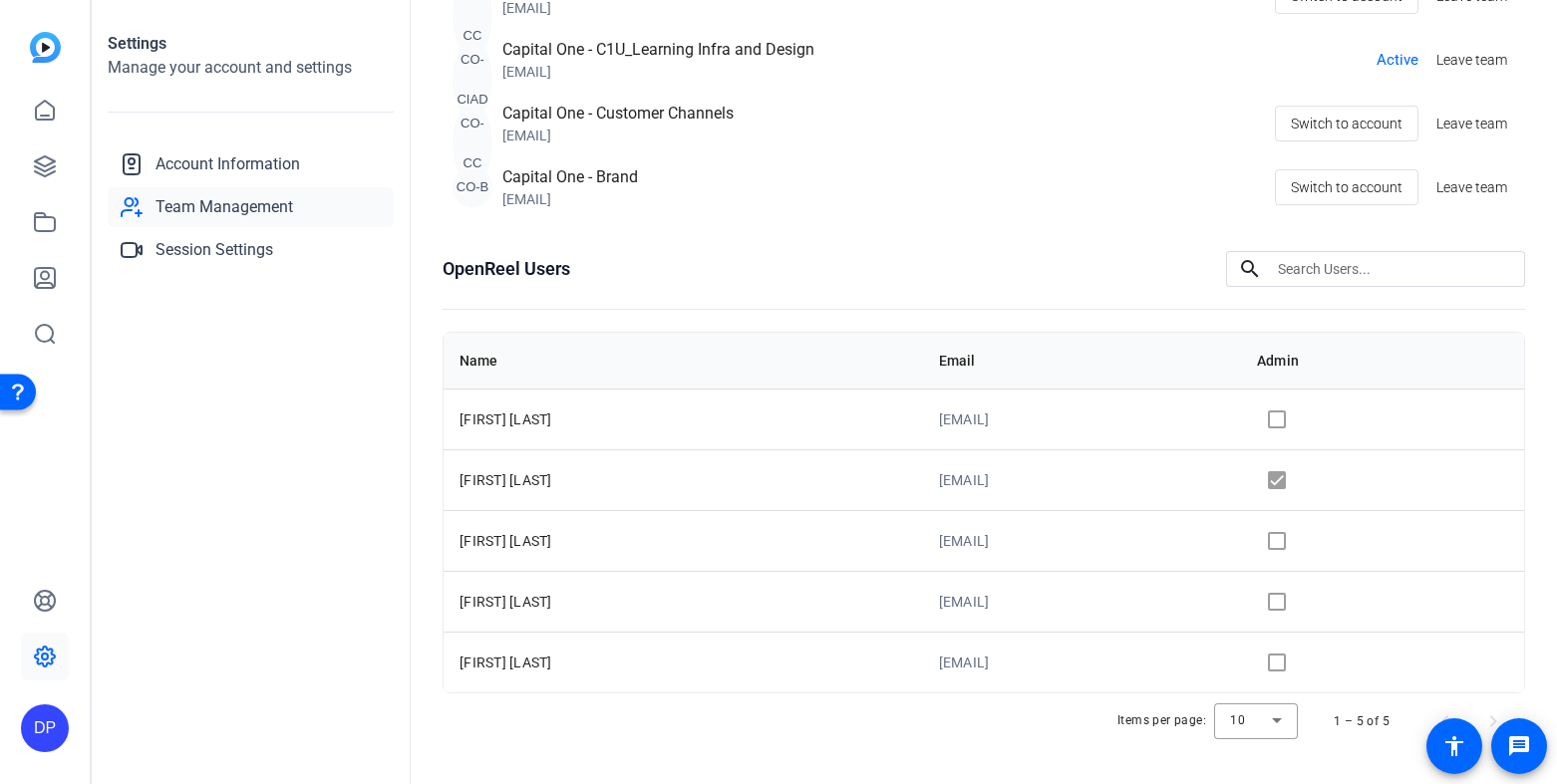 scroll, scrollTop: 241, scrollLeft: 0, axis: vertical 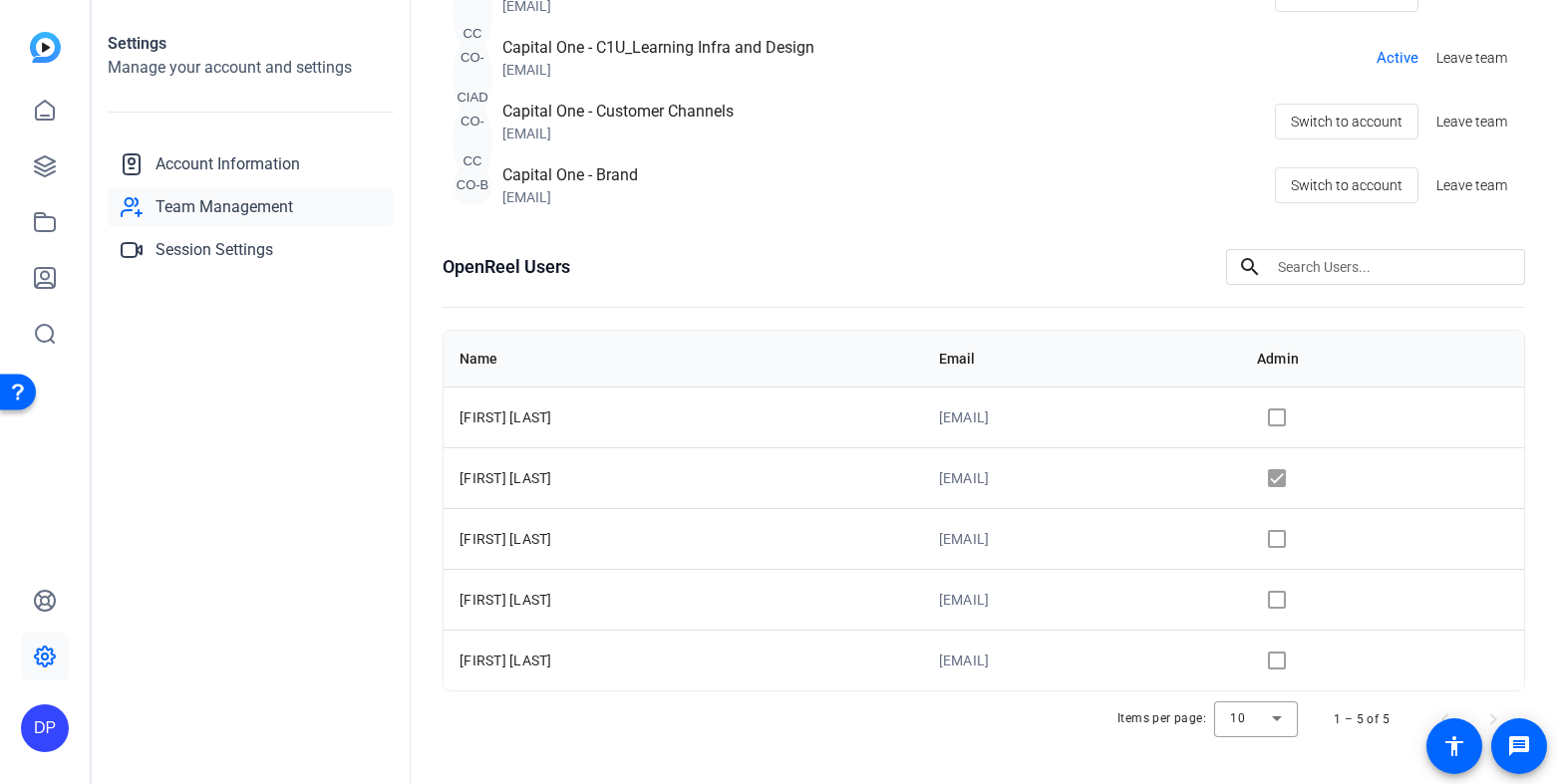 click 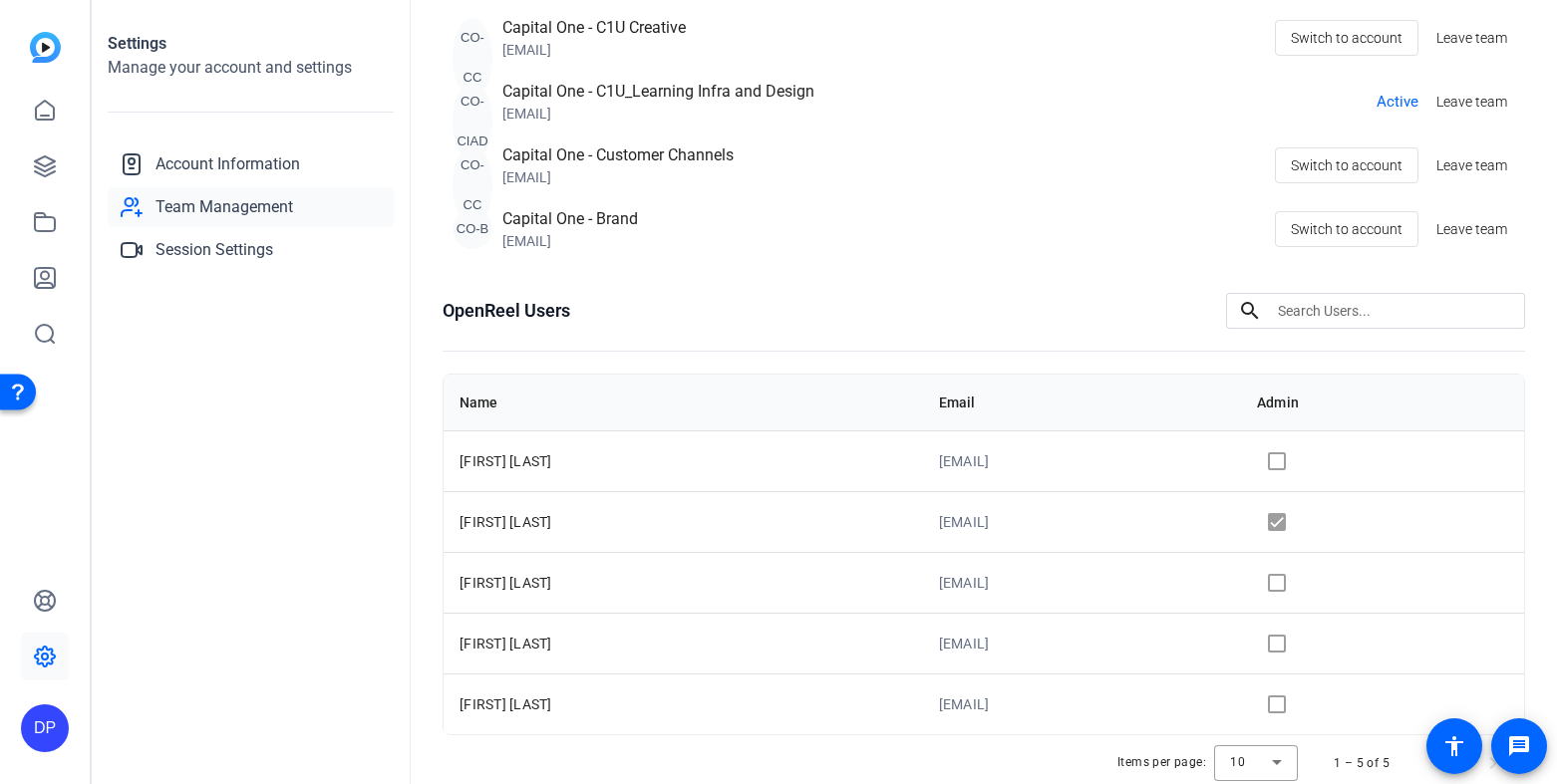 scroll, scrollTop: 208, scrollLeft: 0, axis: vertical 